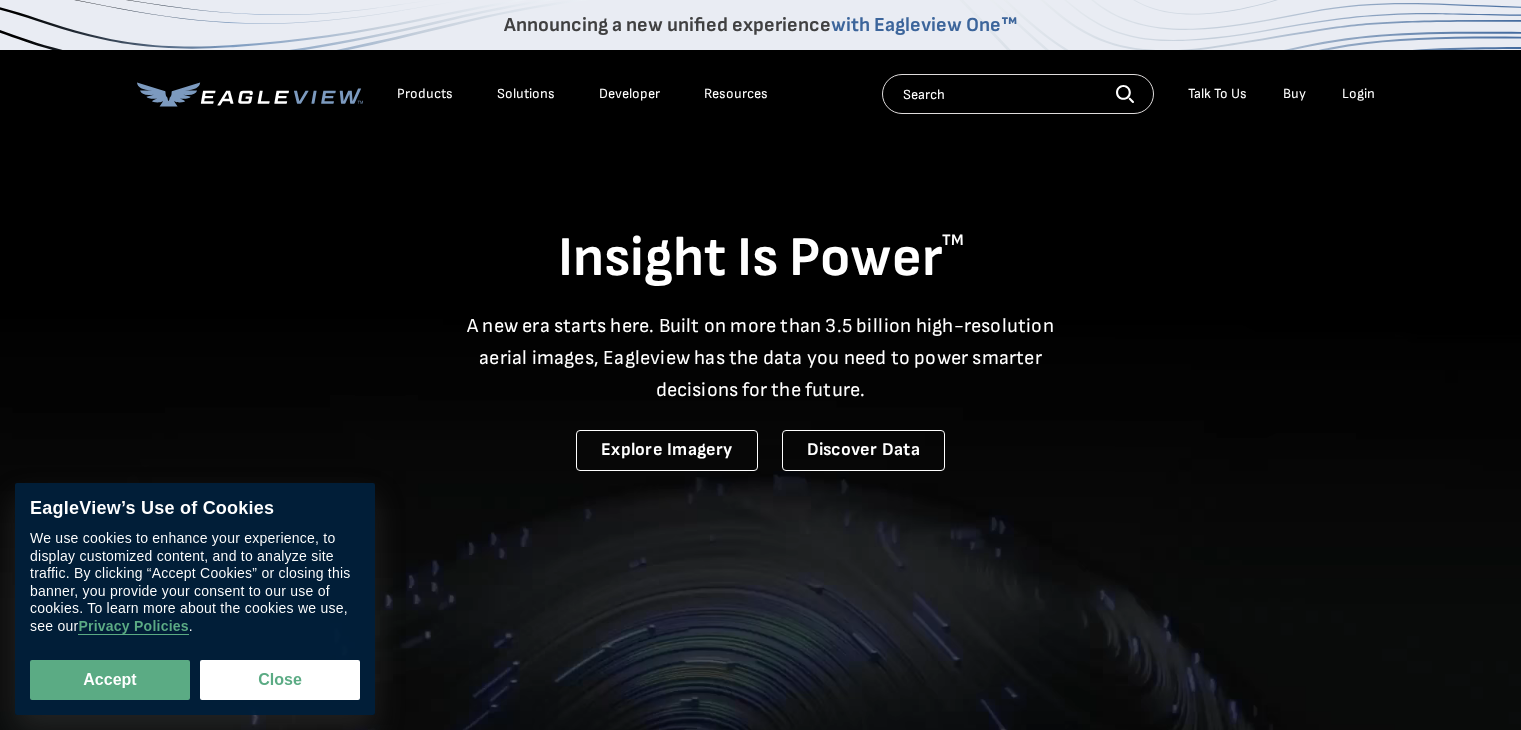 scroll, scrollTop: 0, scrollLeft: 0, axis: both 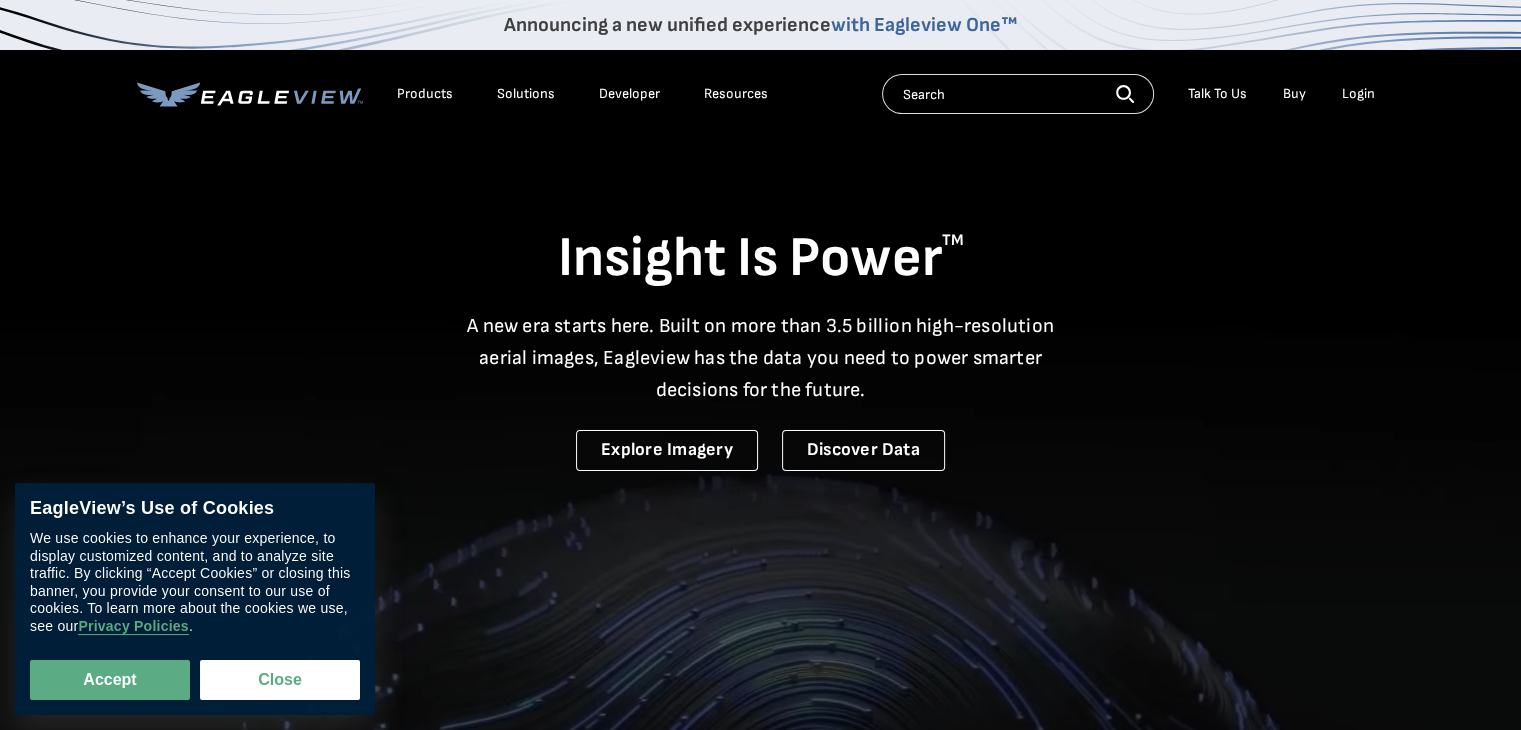 click on "Login" at bounding box center (1358, 94) 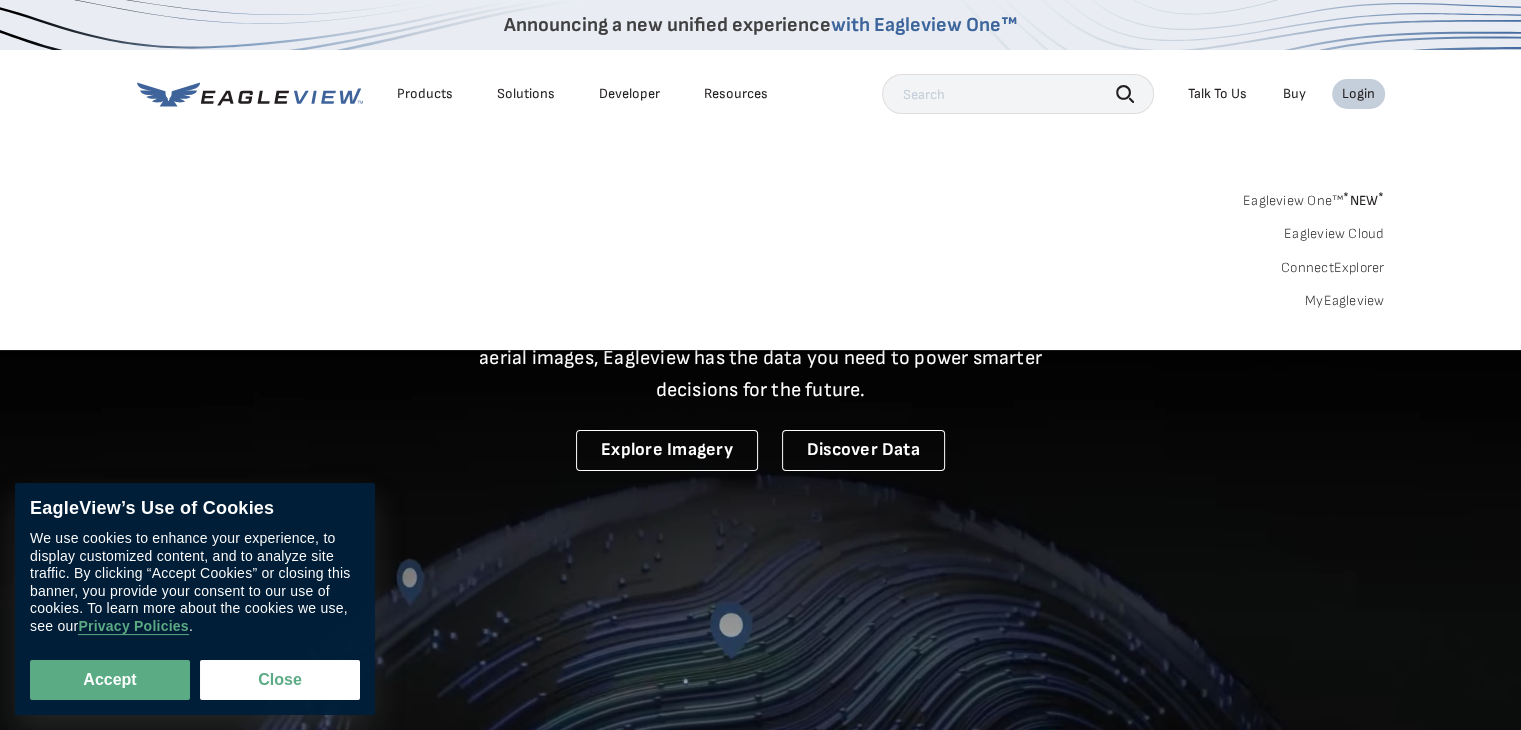 click on "Login" at bounding box center [1358, 94] 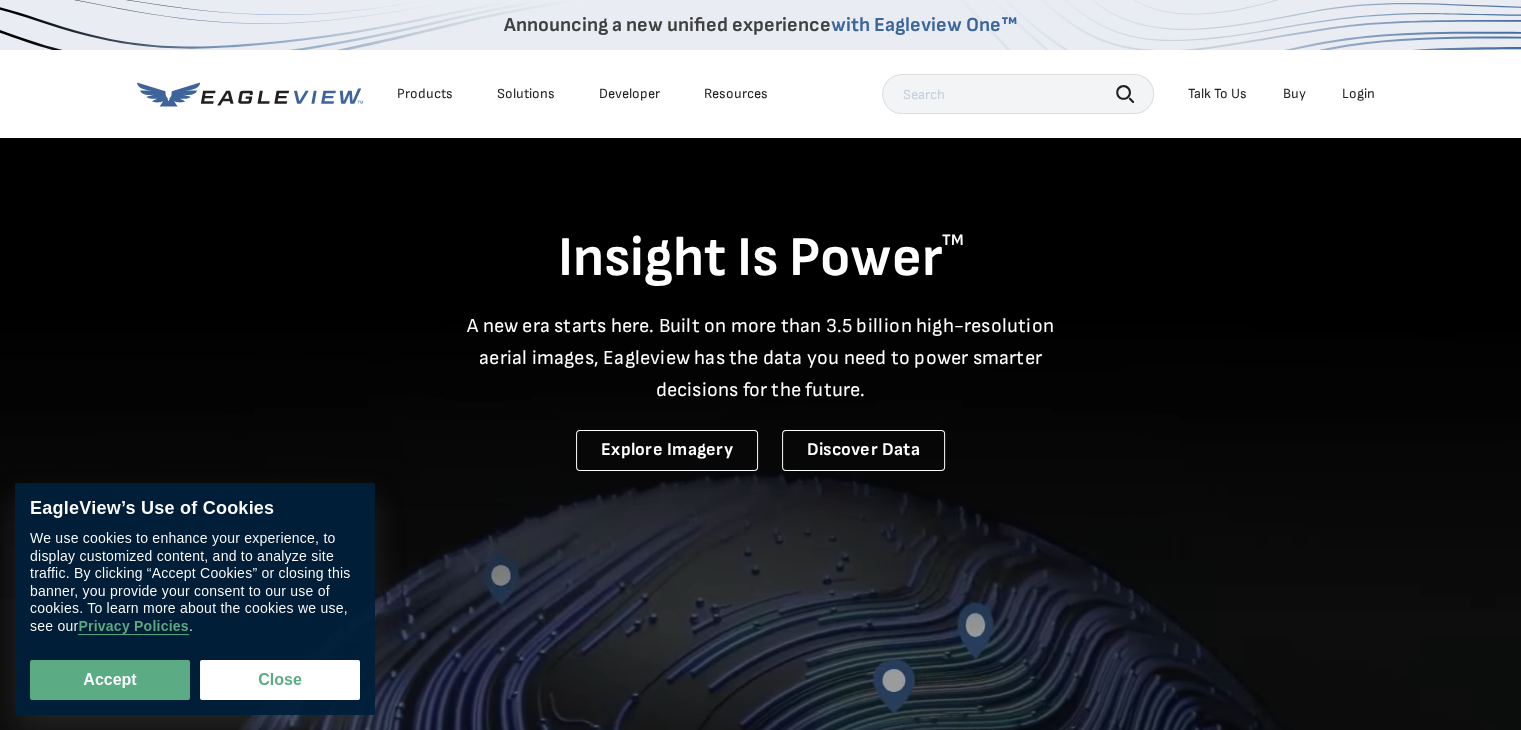 click on "Login" at bounding box center [1358, 94] 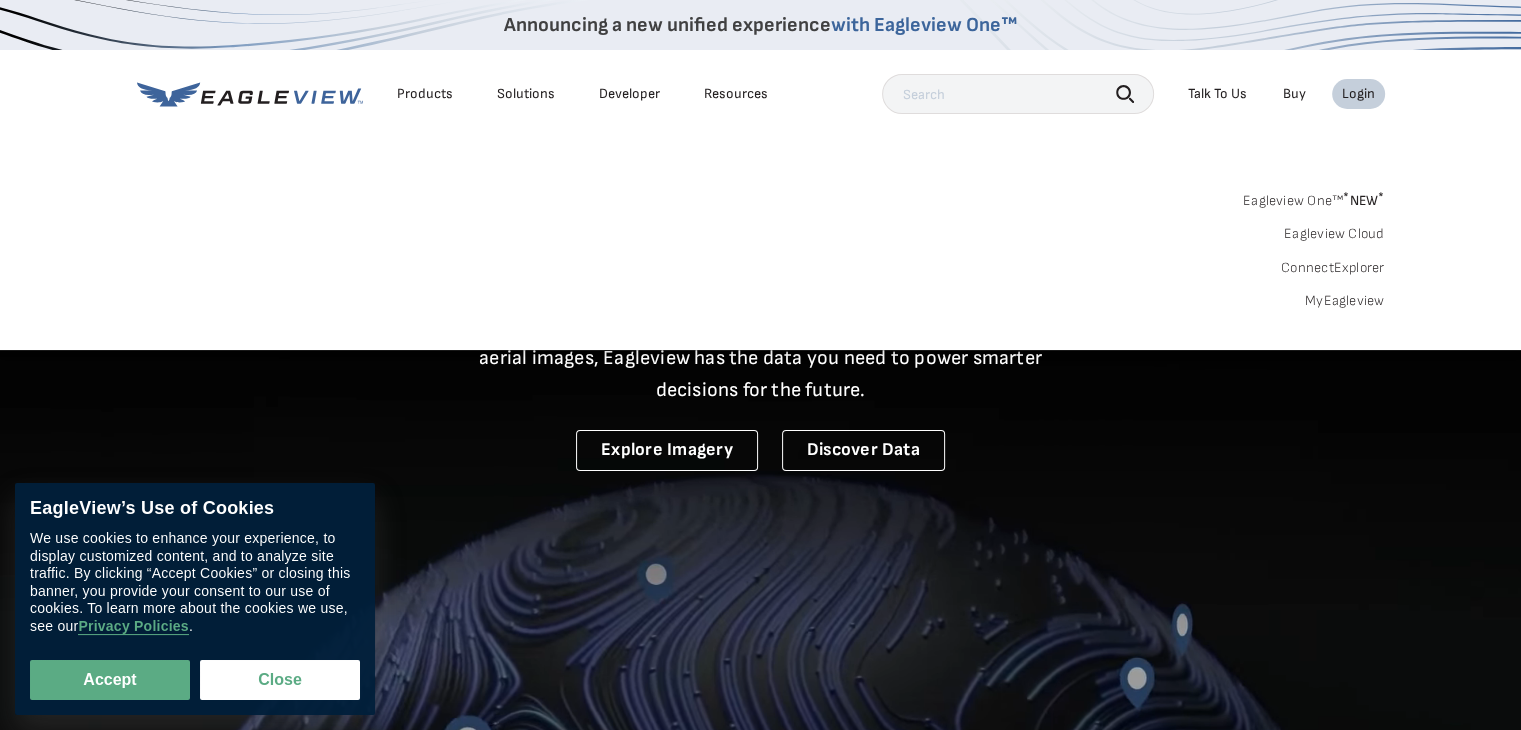 click on "Eagleview One™  * NEW *" at bounding box center [1314, 197] 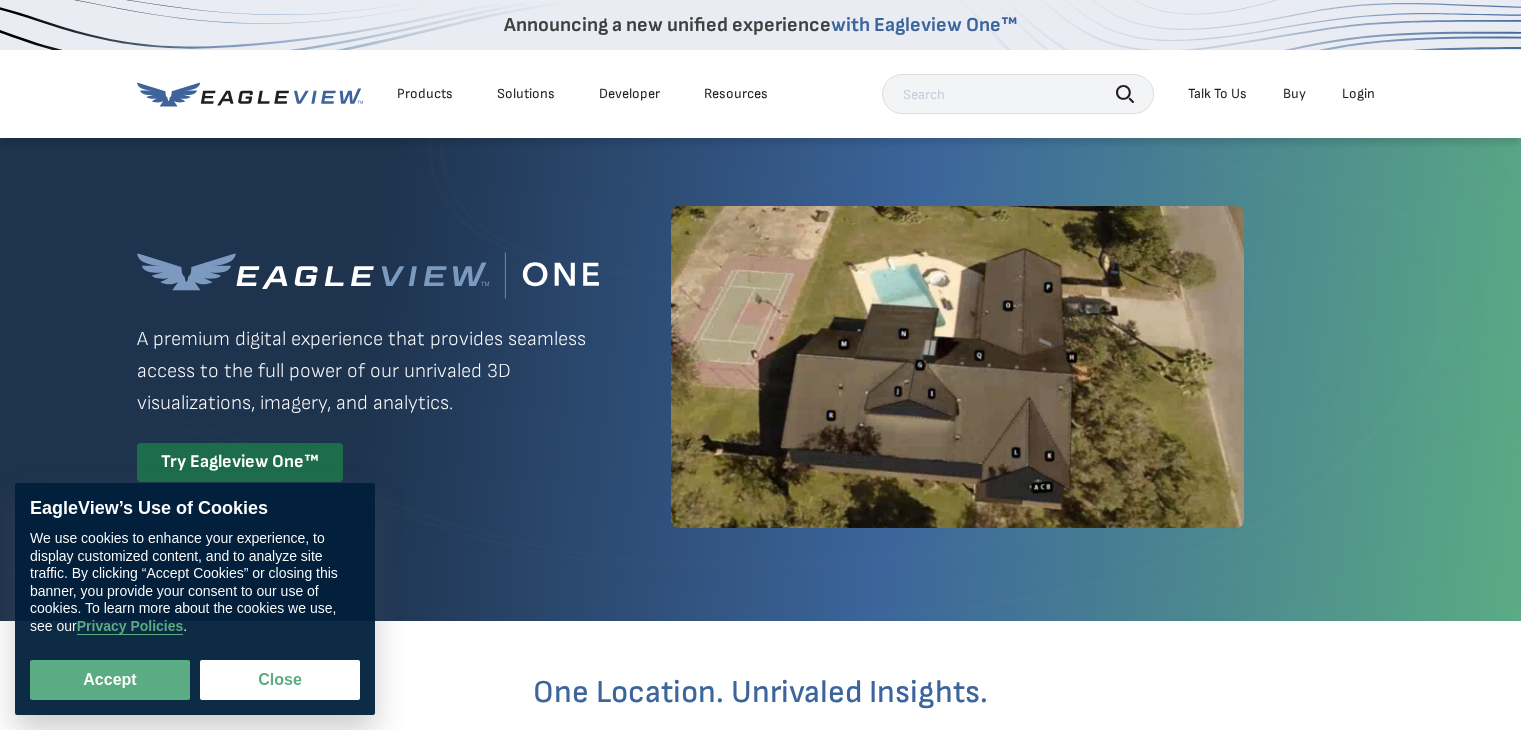 scroll, scrollTop: 0, scrollLeft: 0, axis: both 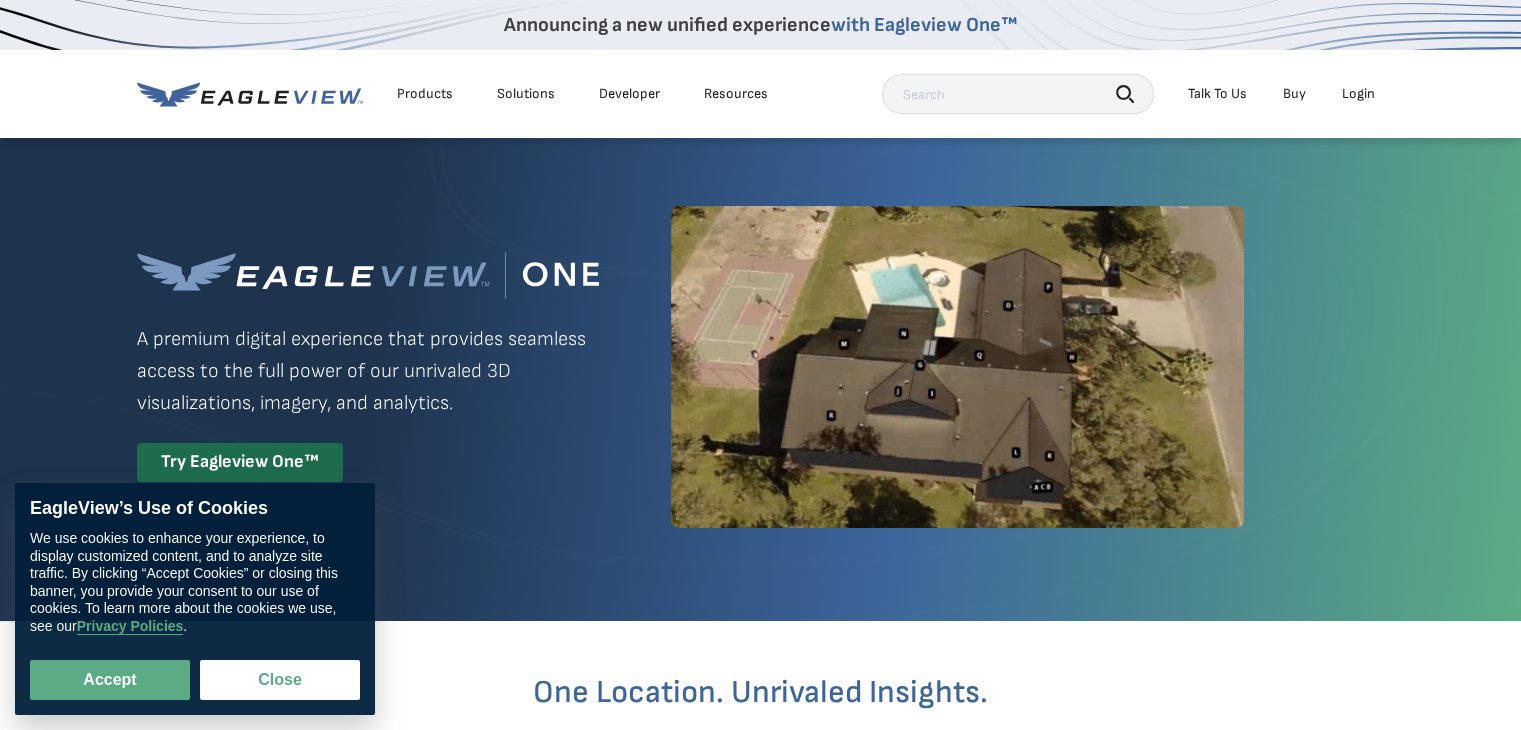 click on "Login" at bounding box center (1358, 94) 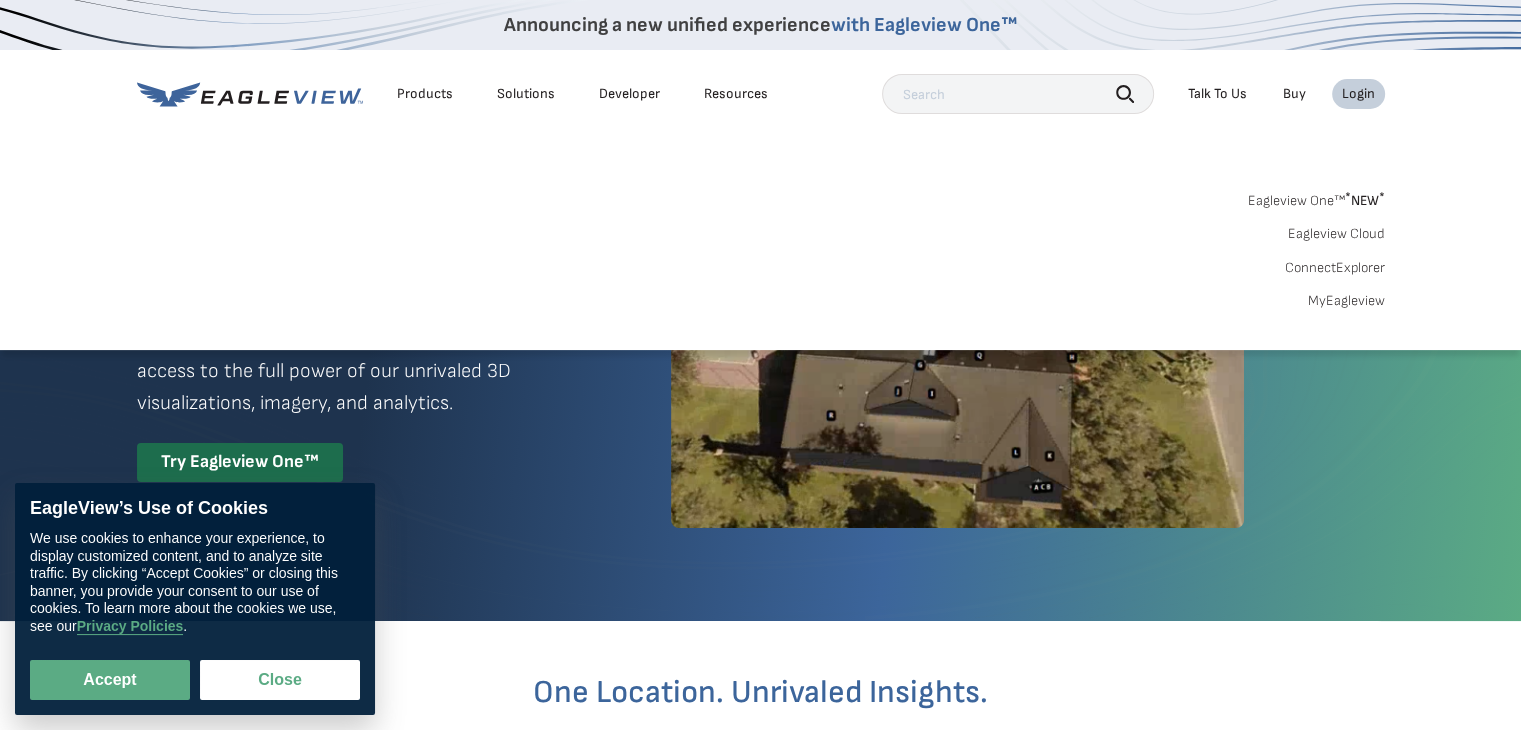 click on "MyEagleview" at bounding box center (1346, 301) 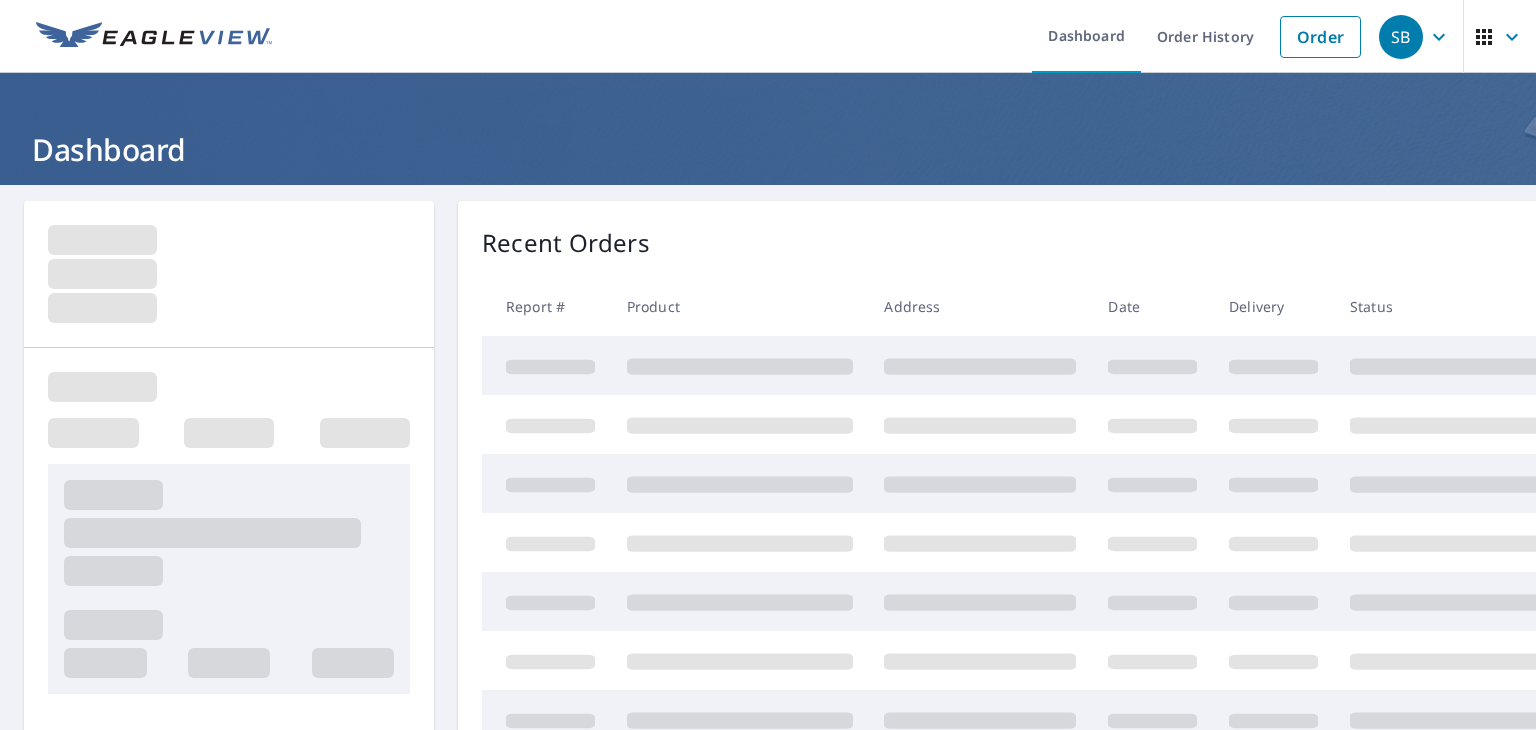 scroll, scrollTop: 0, scrollLeft: 0, axis: both 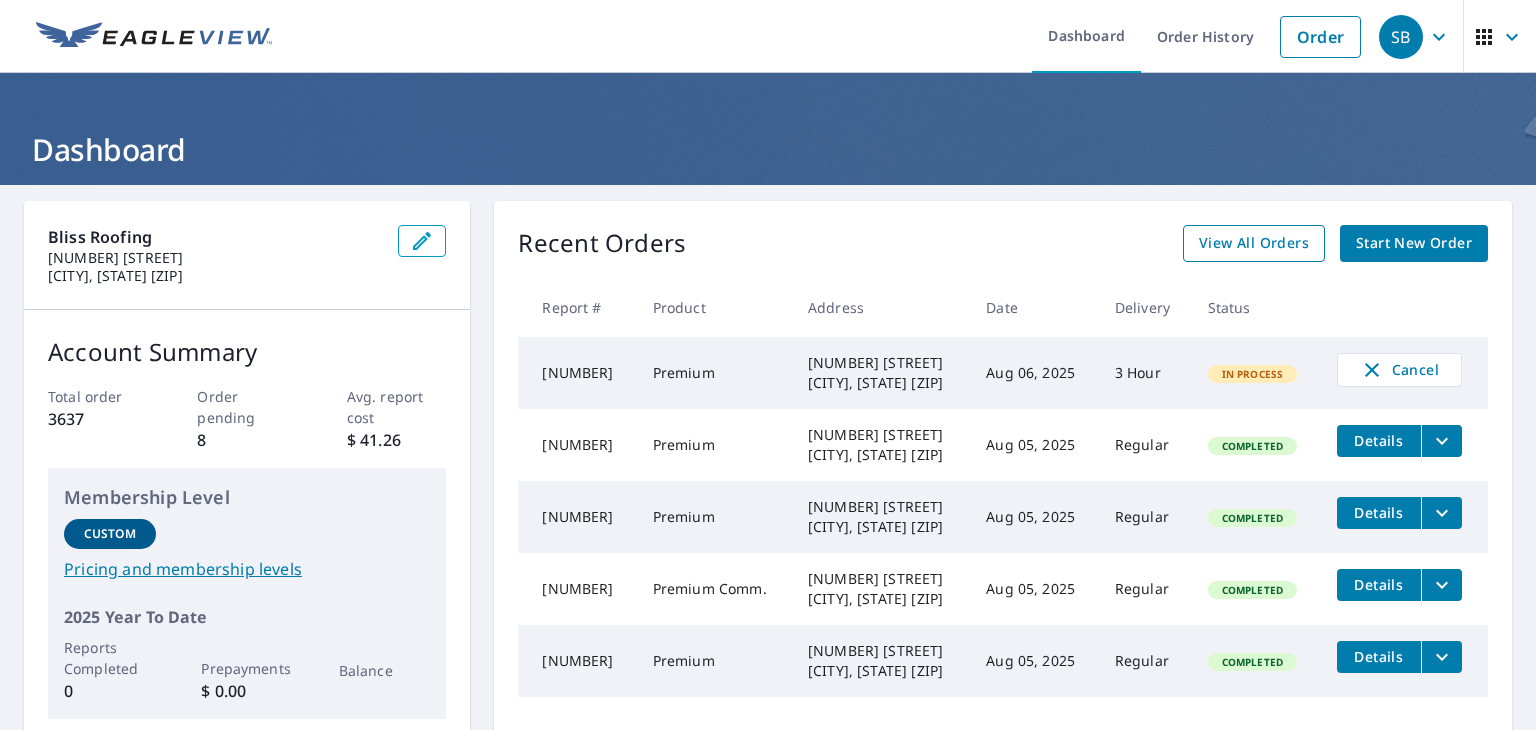 click on "View All Orders" at bounding box center [1254, 243] 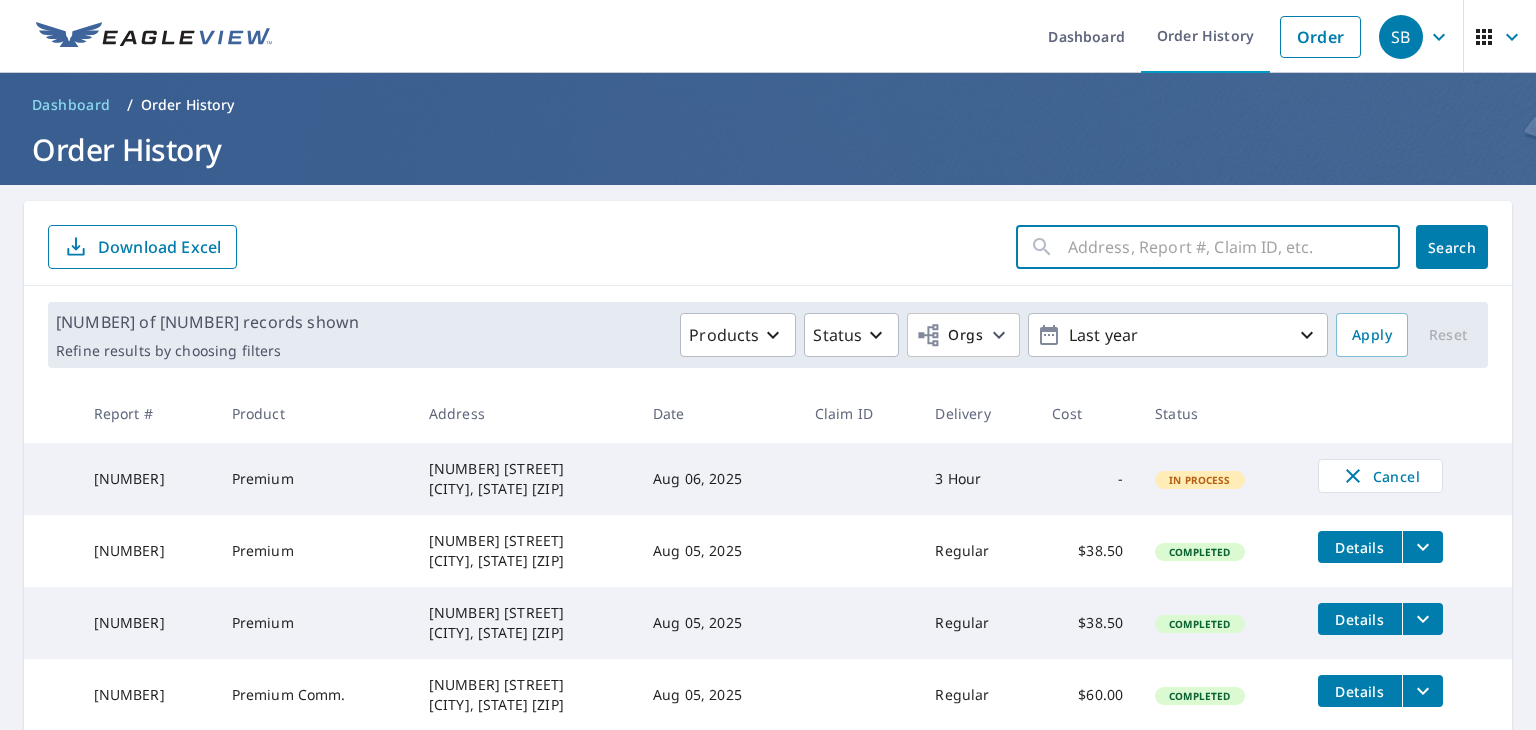 click at bounding box center [1234, 247] 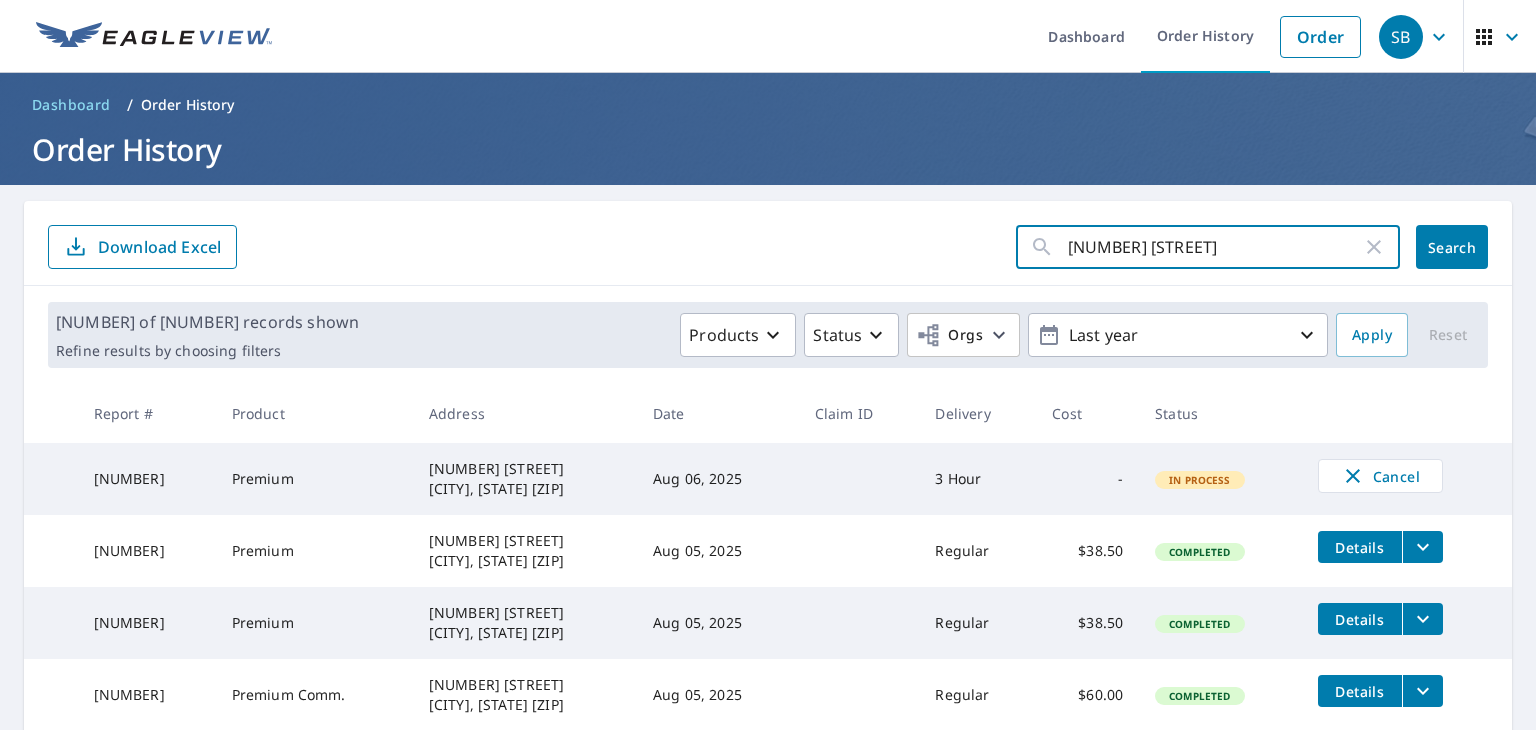 type on "[NUMBER] [STREET]" 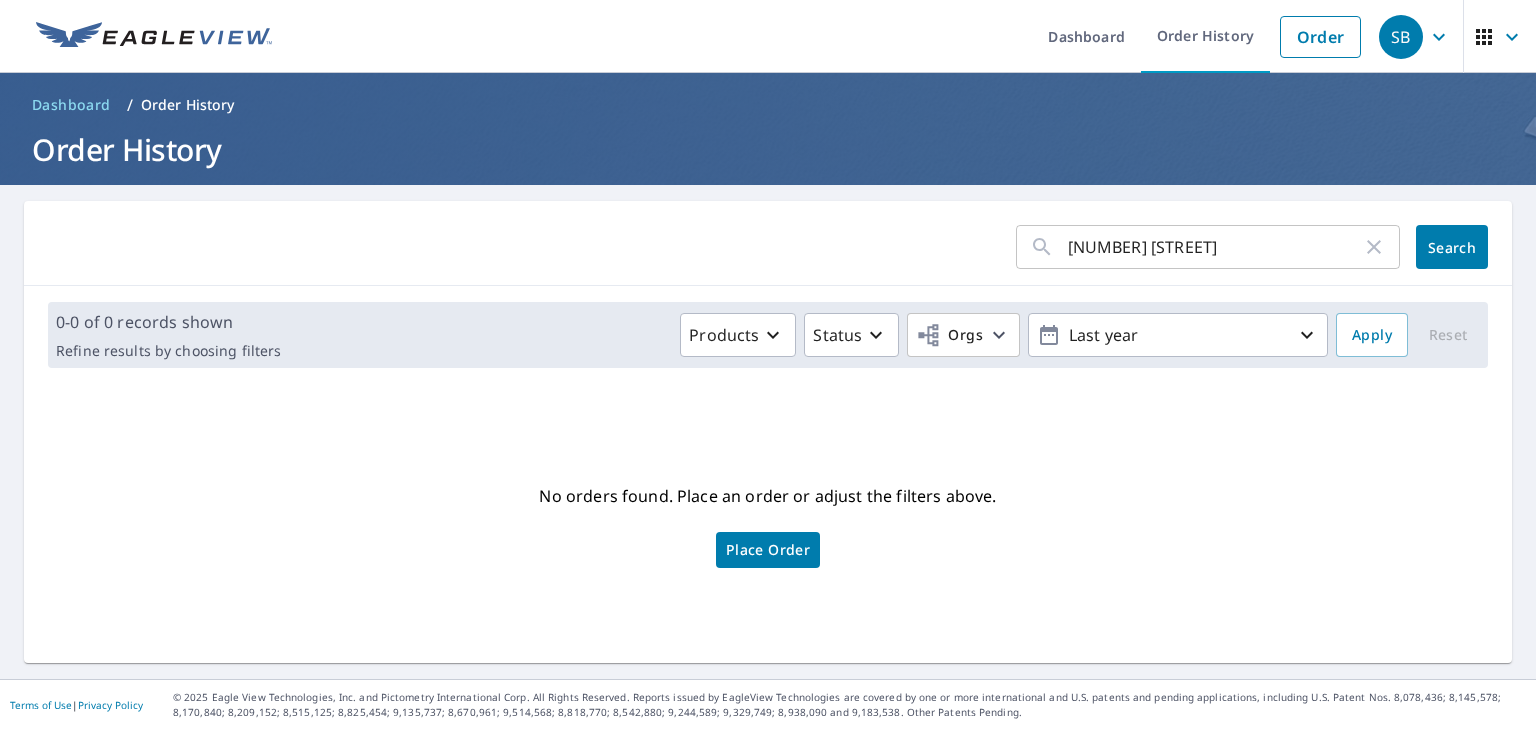click on "[NUMBER] [STREET]" at bounding box center (1215, 247) 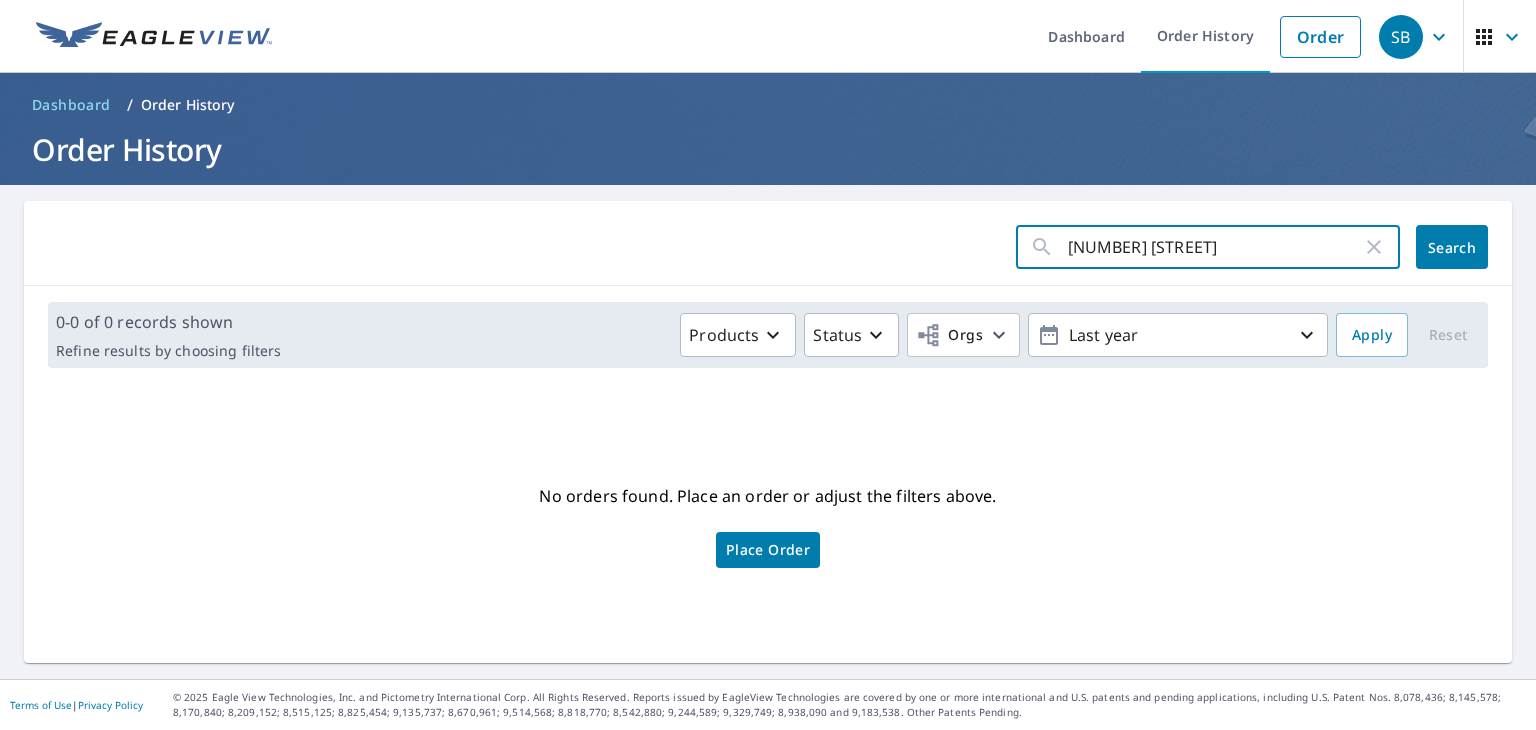 type on "[NUMBER] [STREET]" 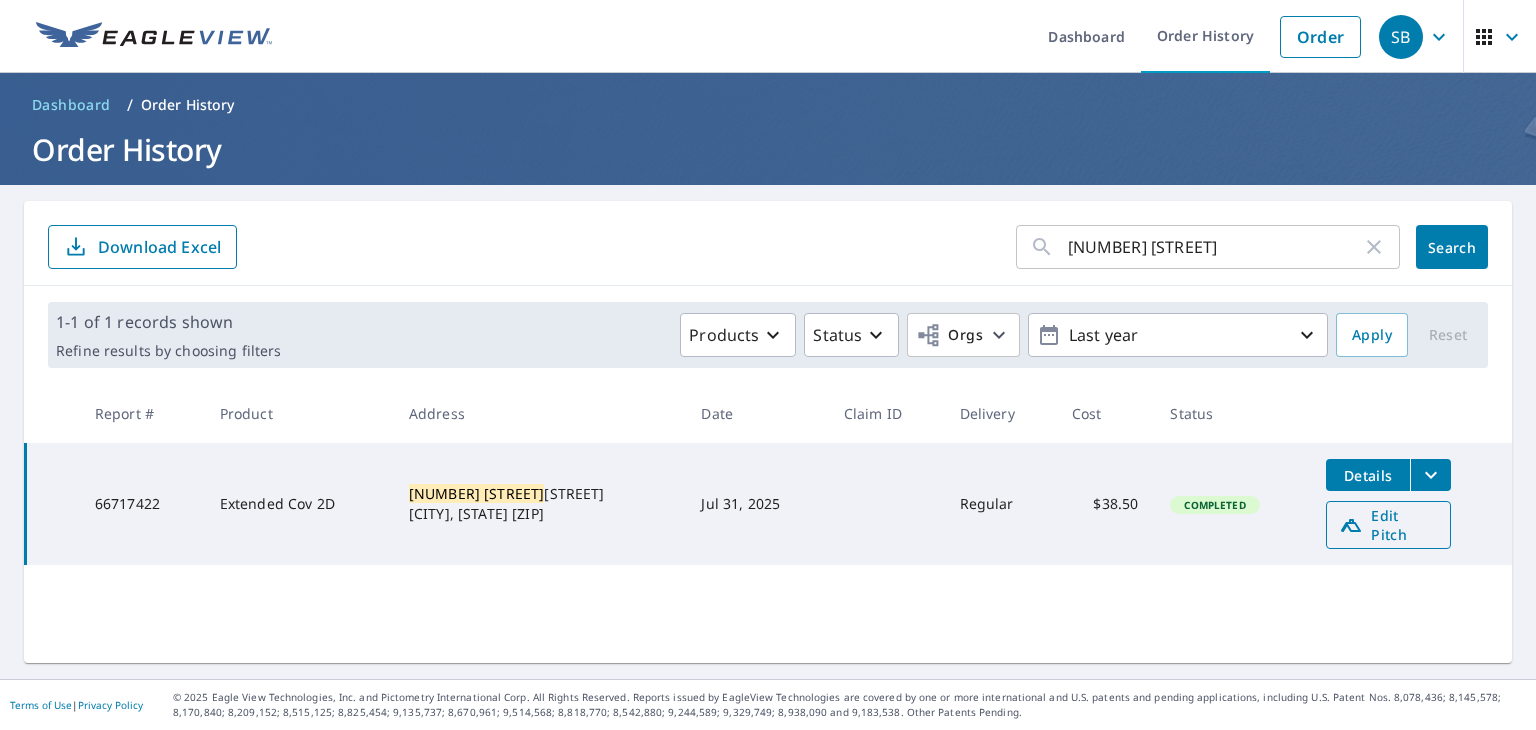 click on "Edit Pitch" at bounding box center [1388, 525] 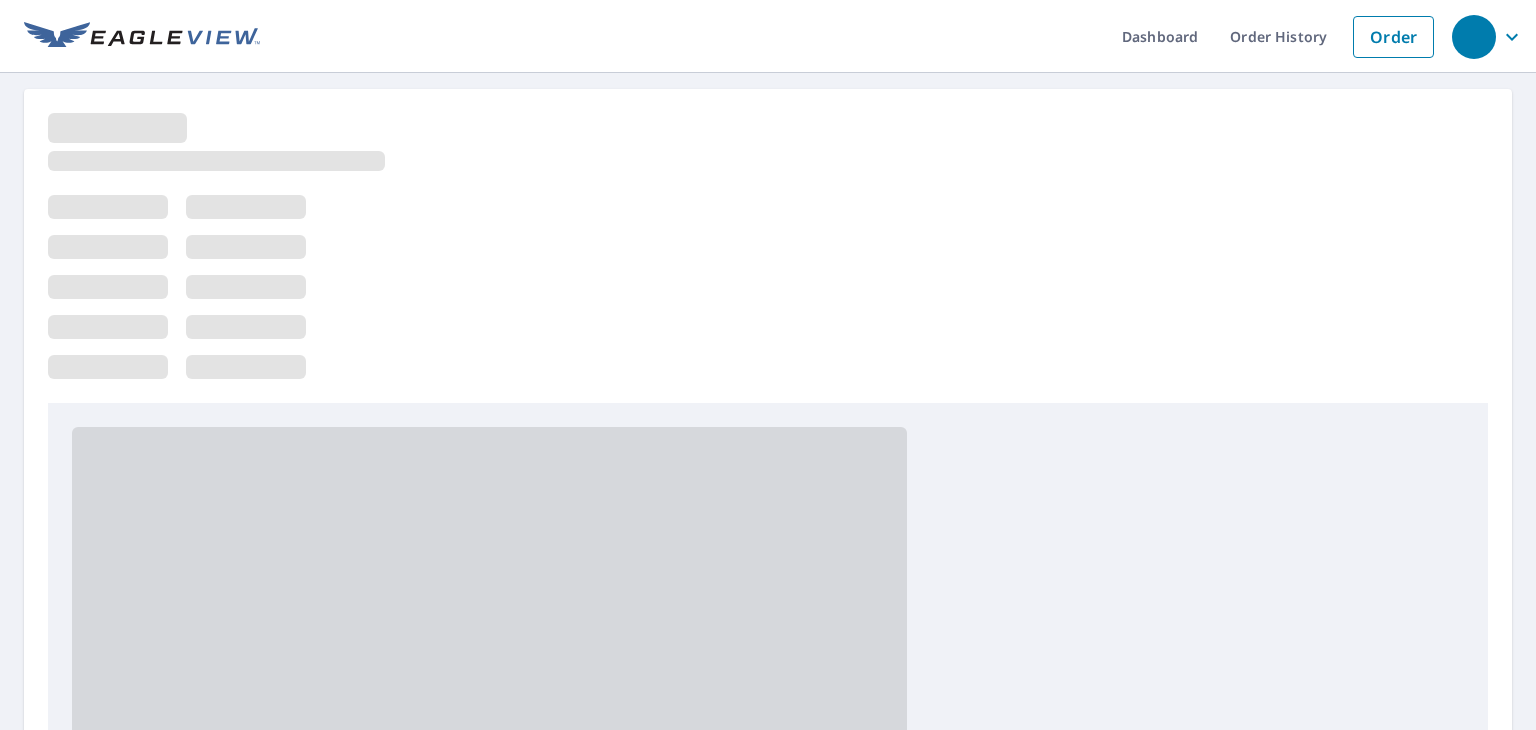 scroll, scrollTop: 0, scrollLeft: 0, axis: both 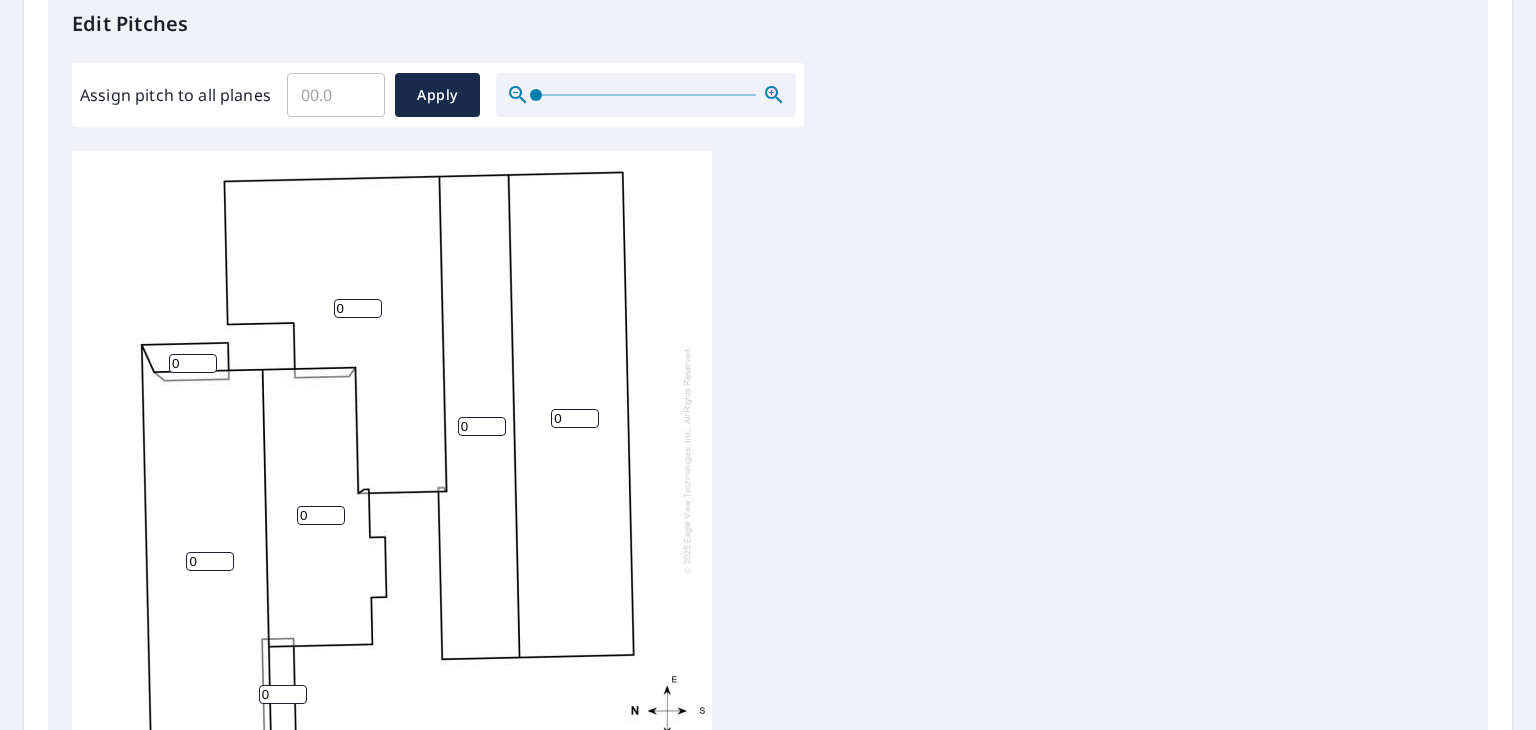 click on "0" at bounding box center [575, 418] 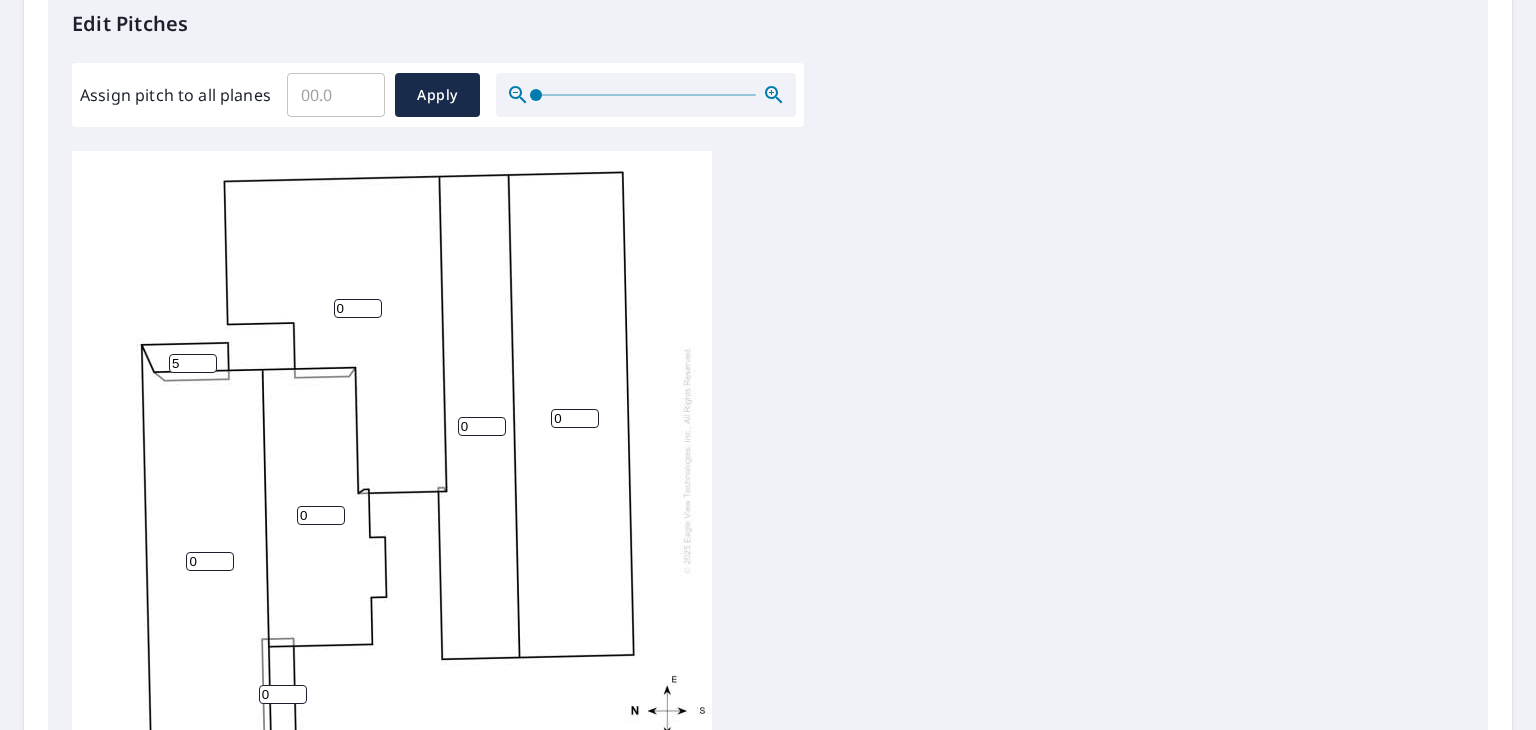 click on "5" at bounding box center [193, 363] 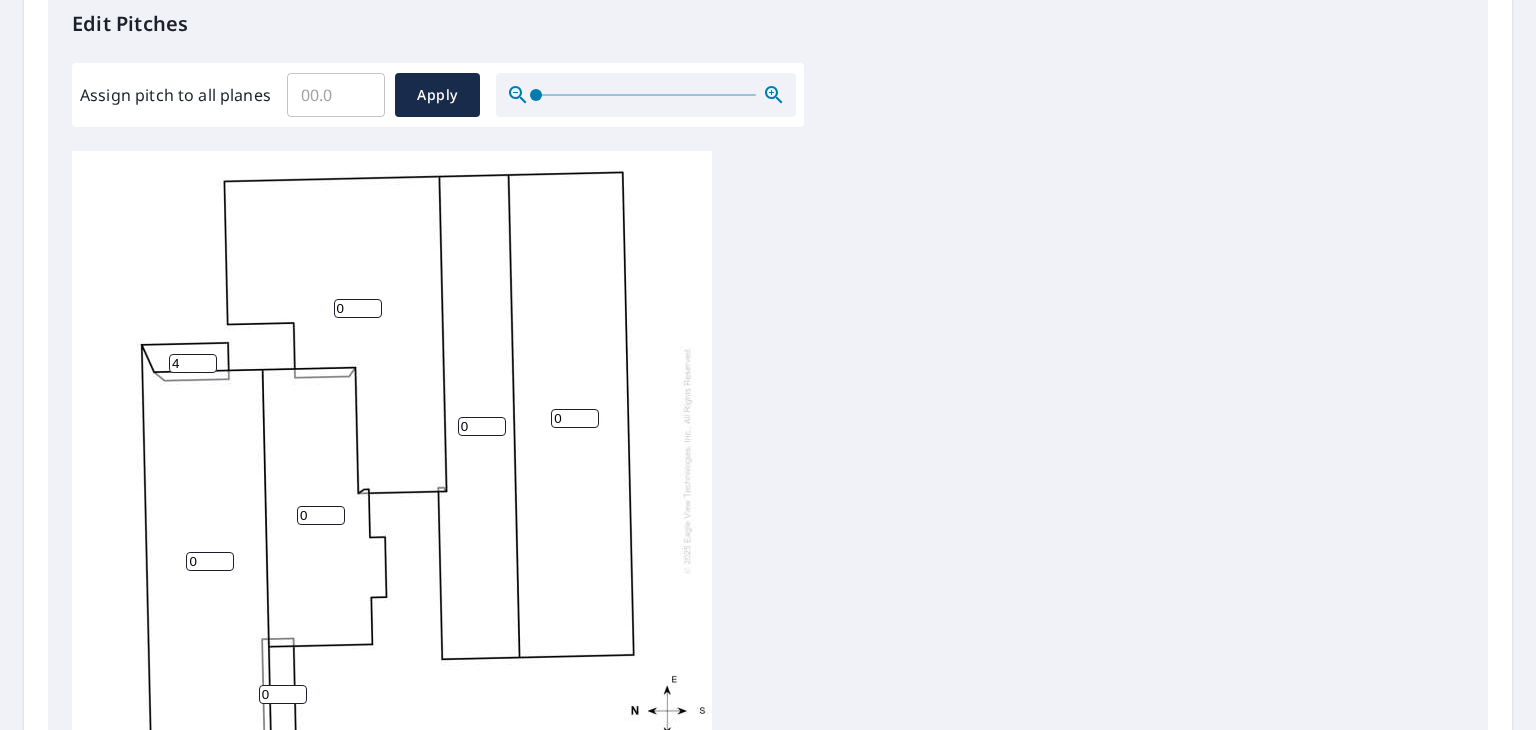 click on "4" at bounding box center (193, 363) 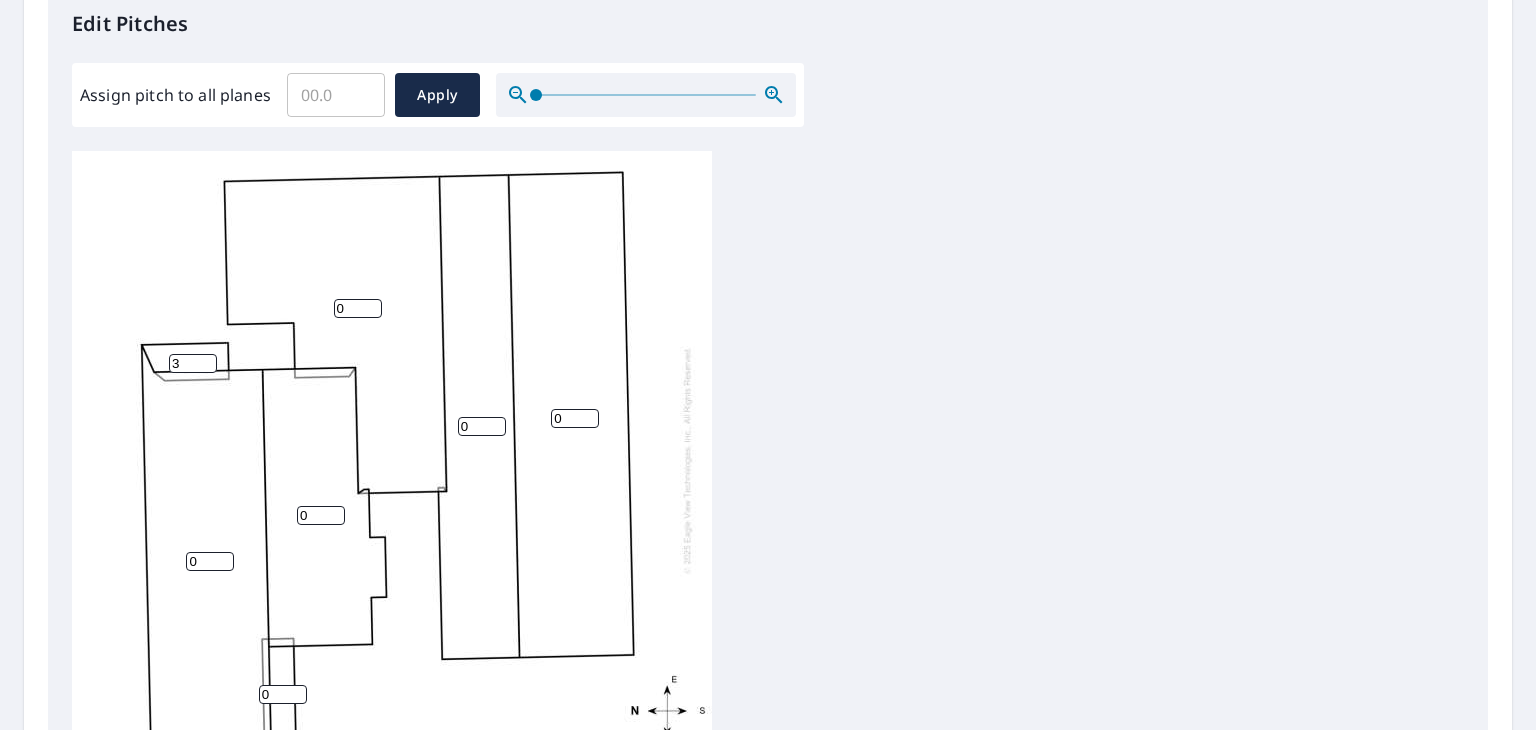 click on "3" at bounding box center (193, 363) 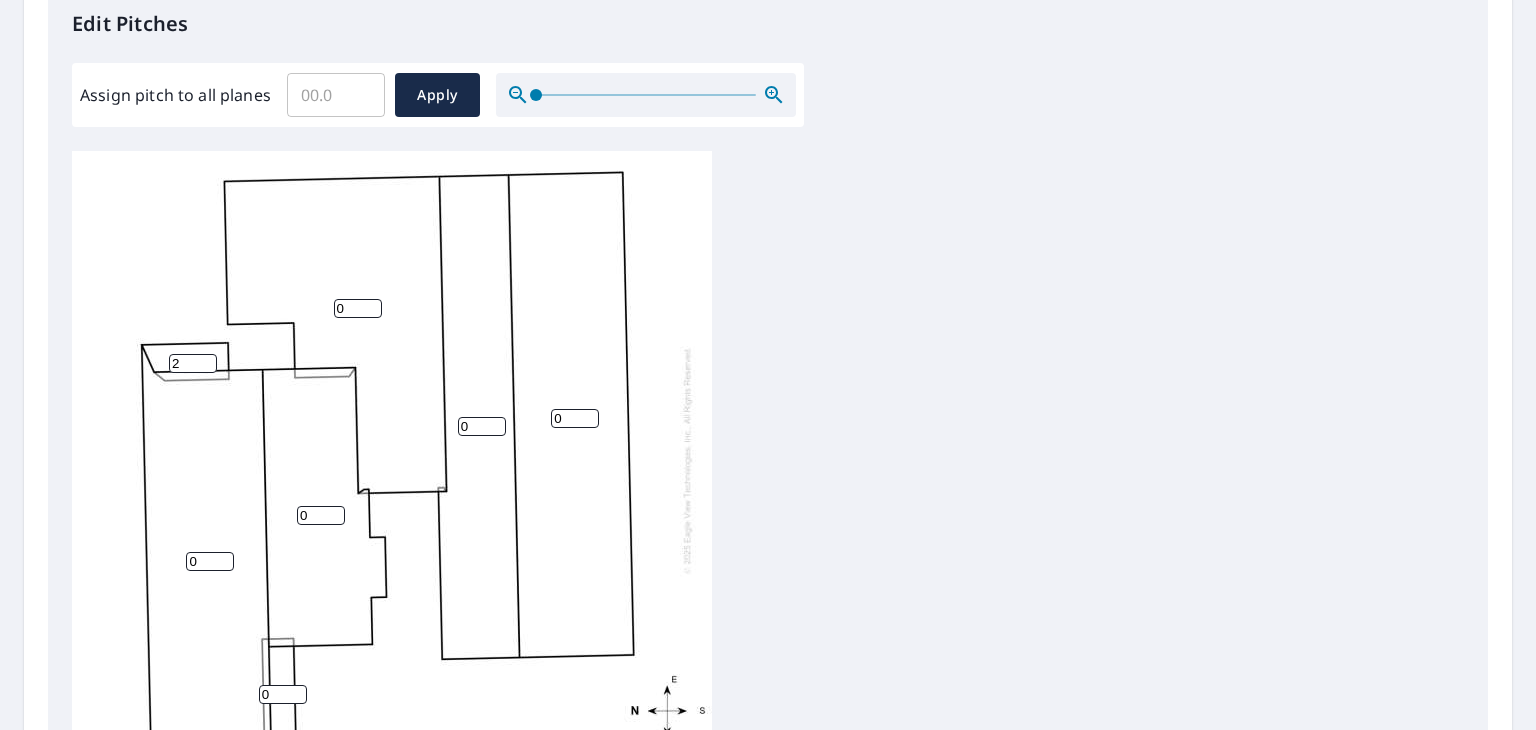 click on "2" at bounding box center [193, 363] 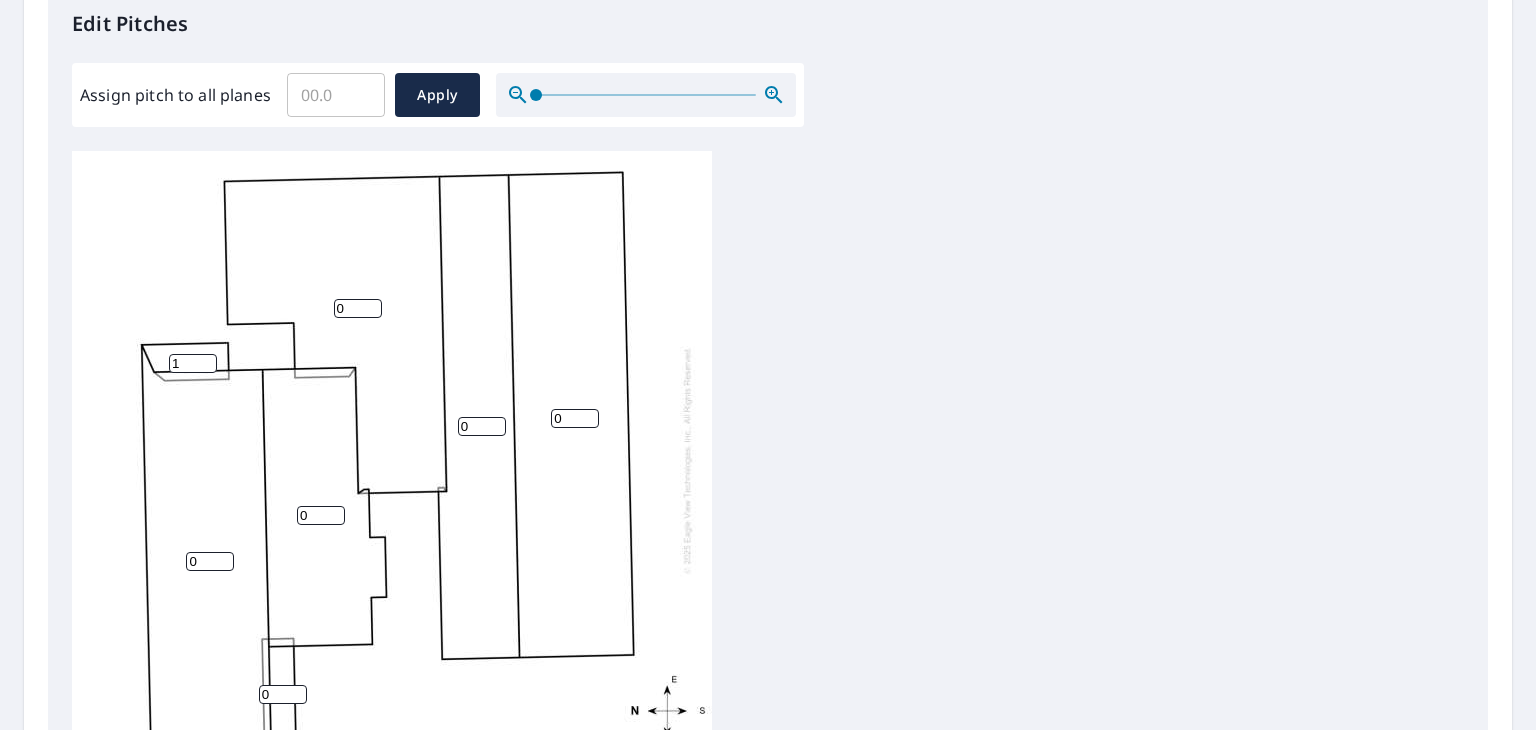click on "1" at bounding box center [193, 363] 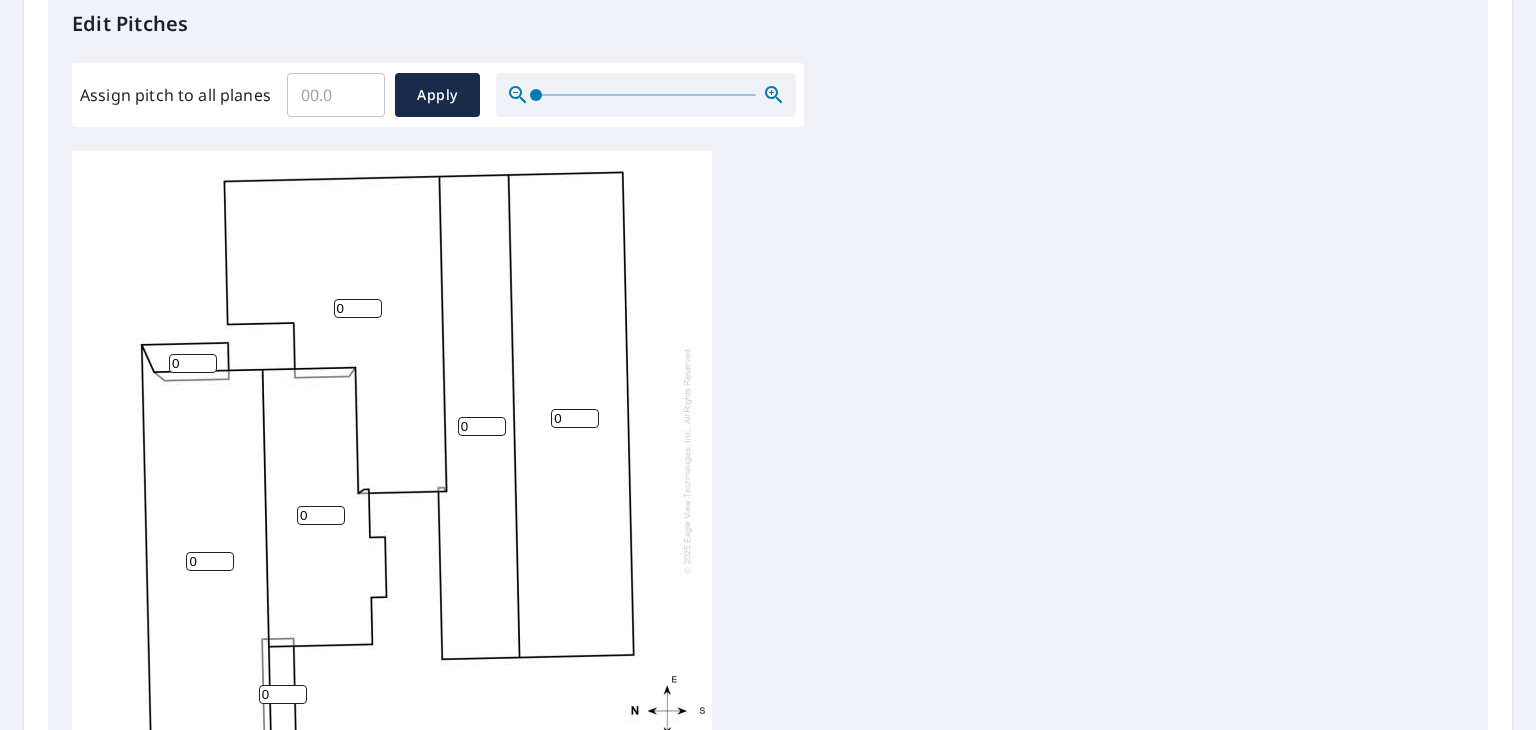 click on "0" at bounding box center [193, 363] 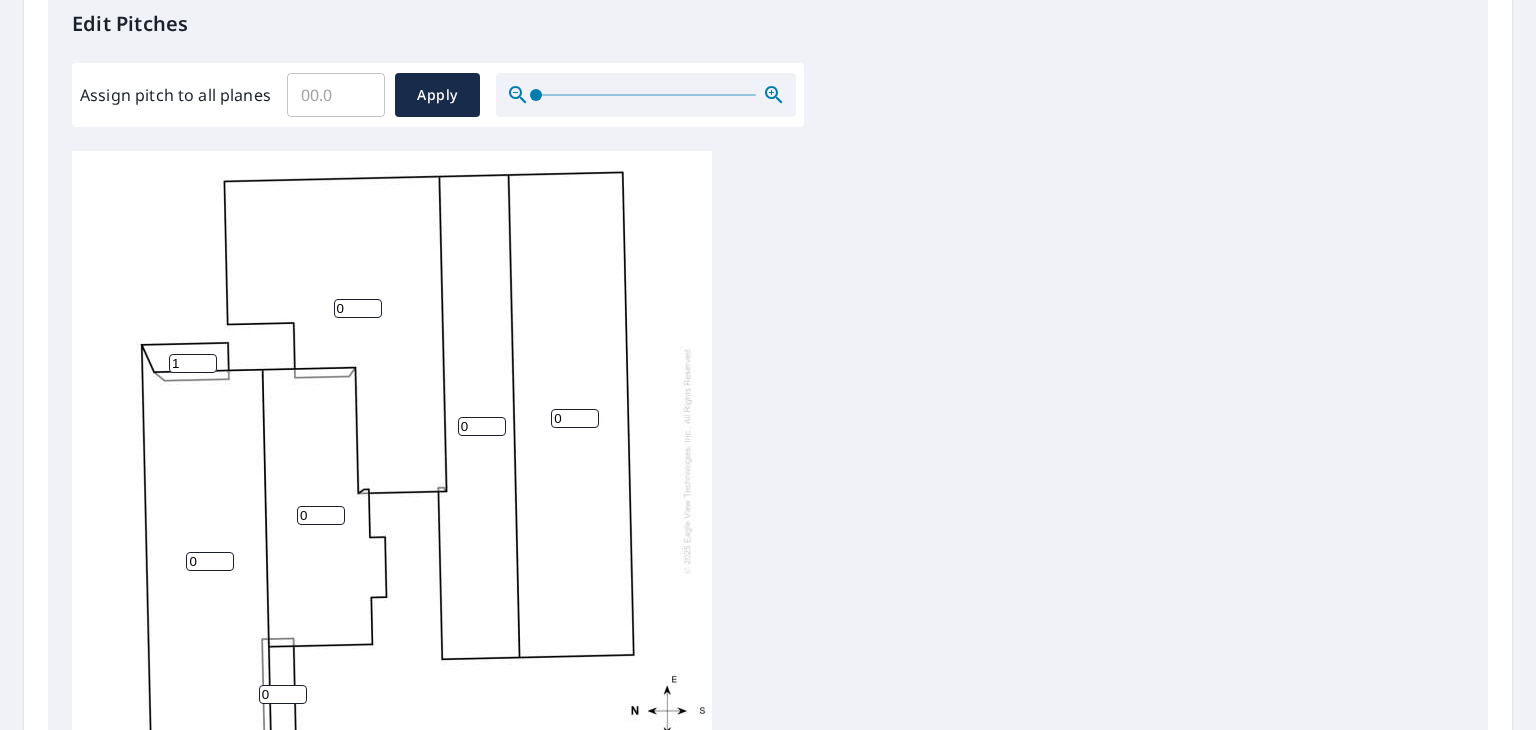 click on "1" at bounding box center [193, 363] 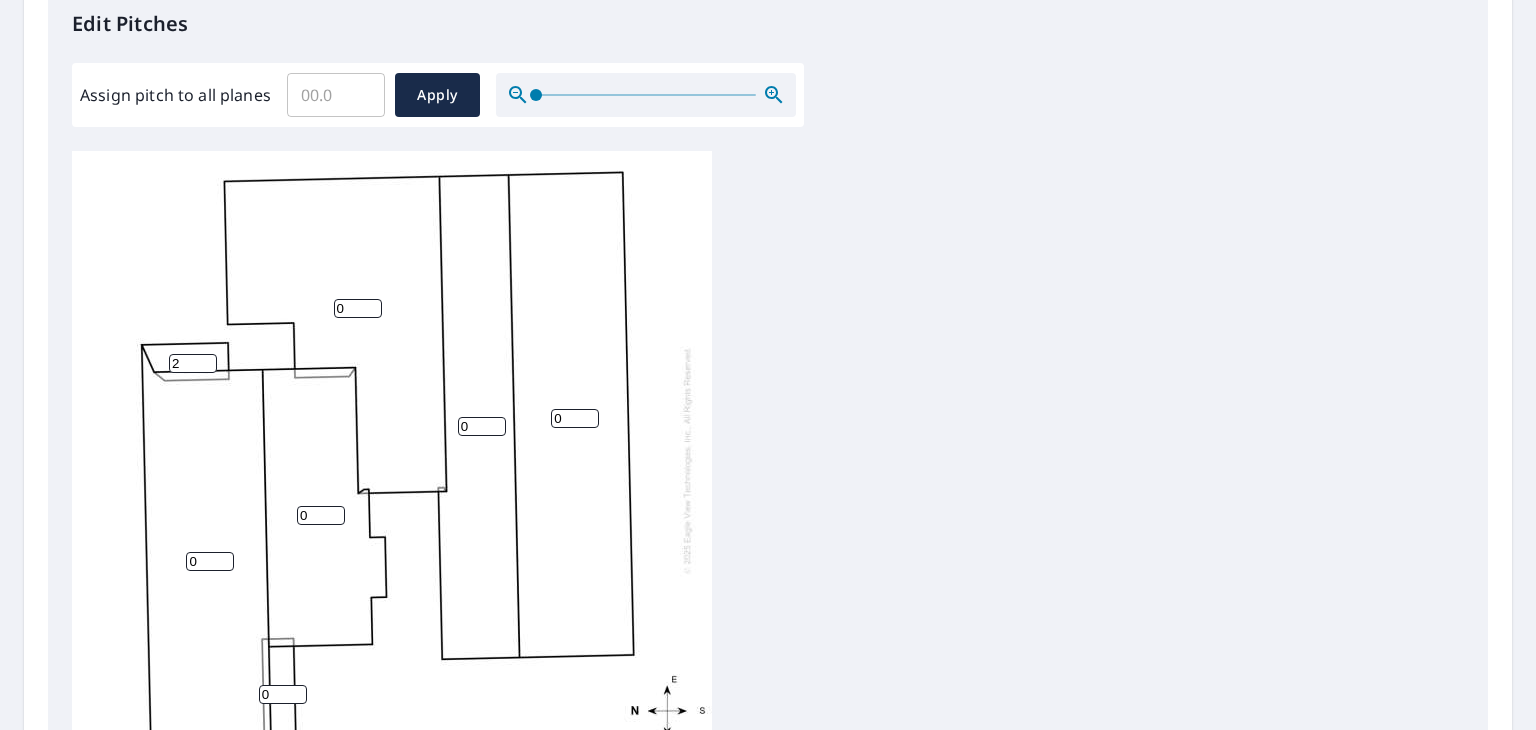 click on "2" at bounding box center (193, 363) 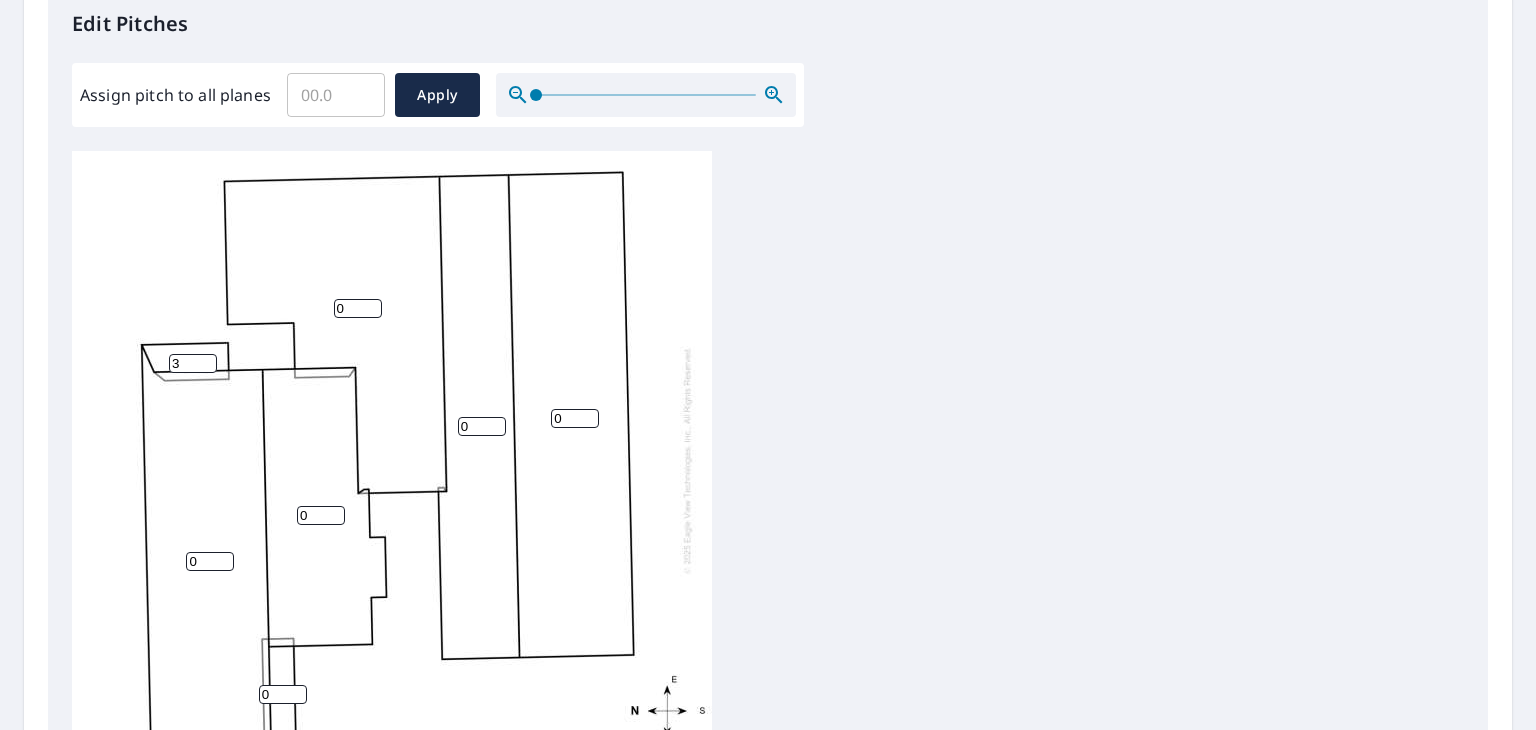 click on "3" at bounding box center [193, 363] 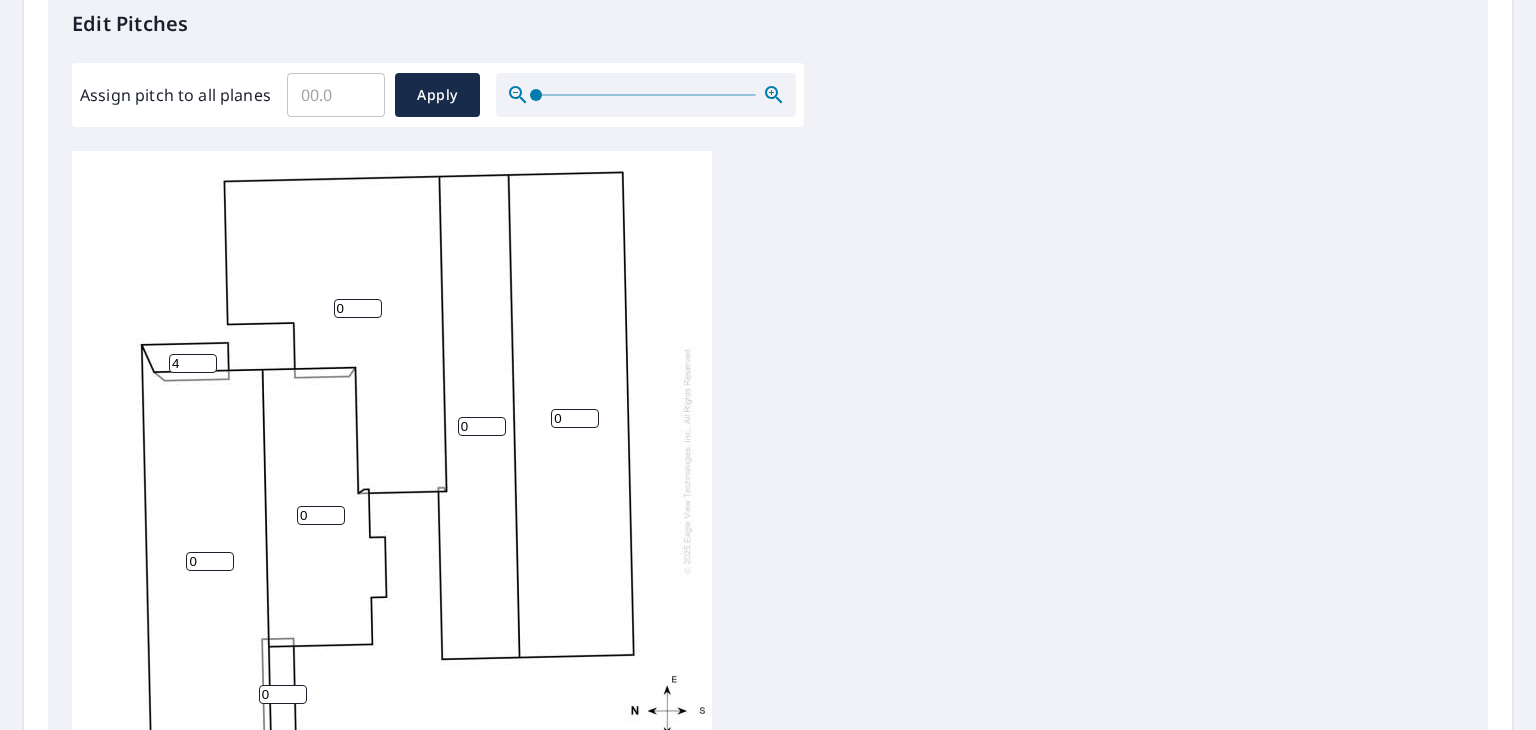 click on "4" at bounding box center [193, 363] 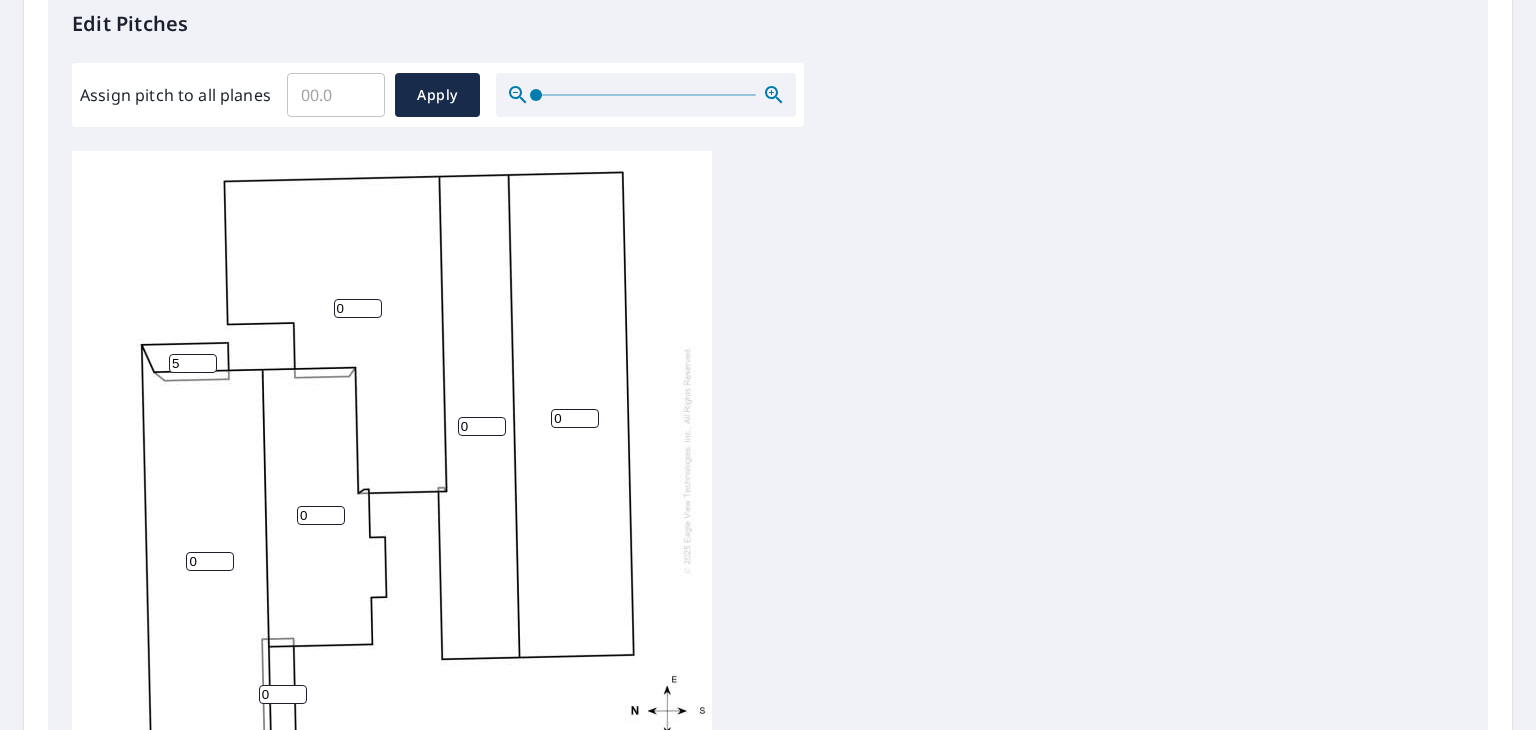 click on "5" at bounding box center (193, 363) 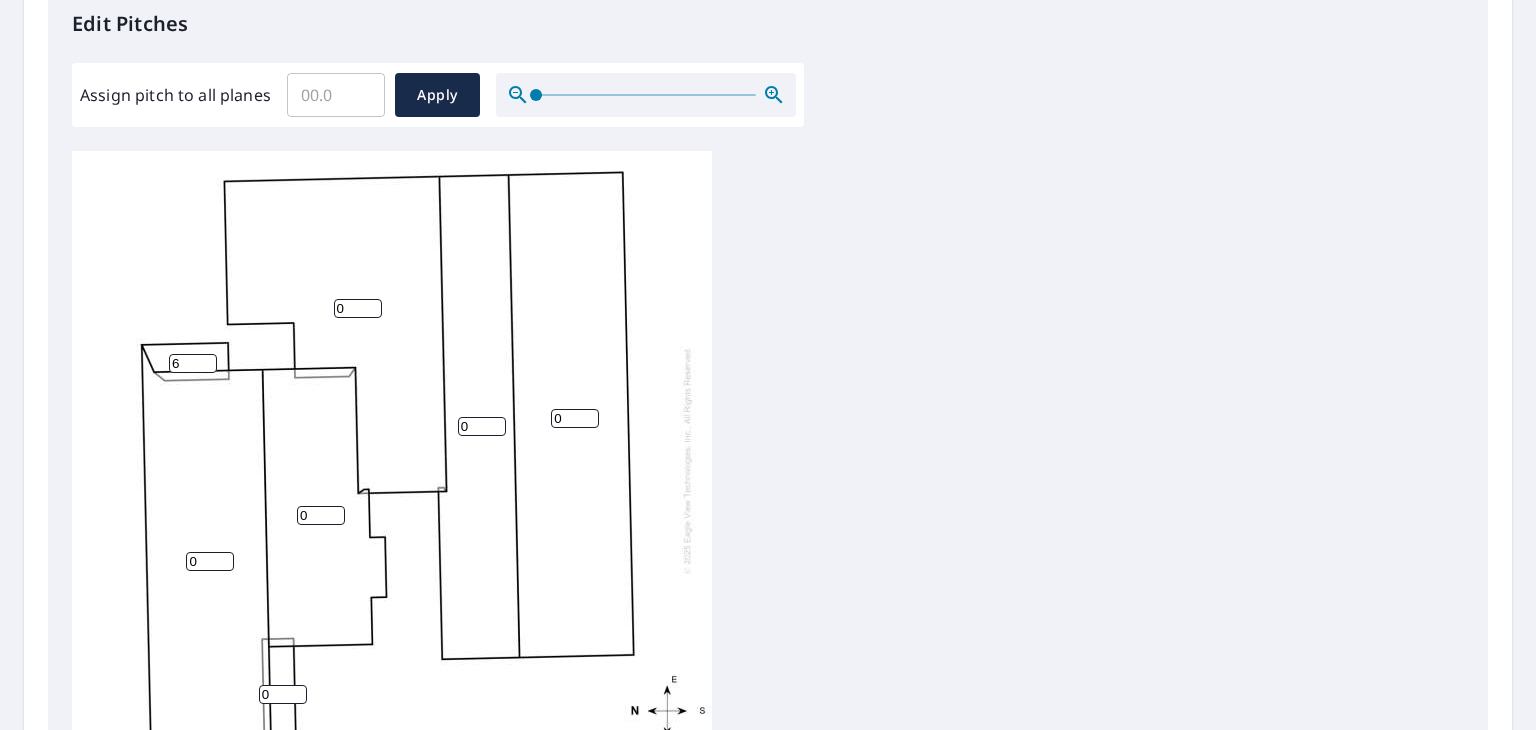 click on "6" at bounding box center (193, 363) 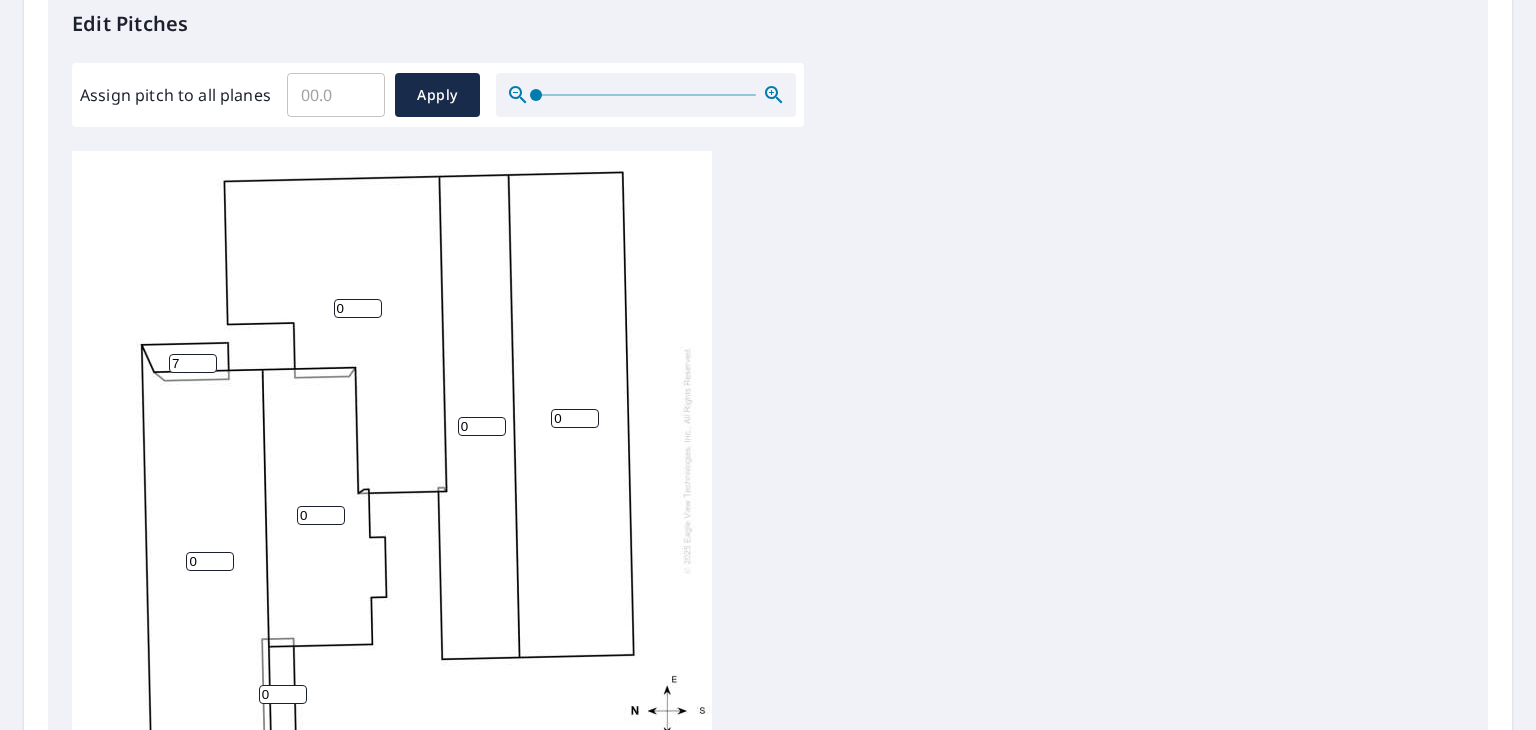 click on "7" at bounding box center (193, 363) 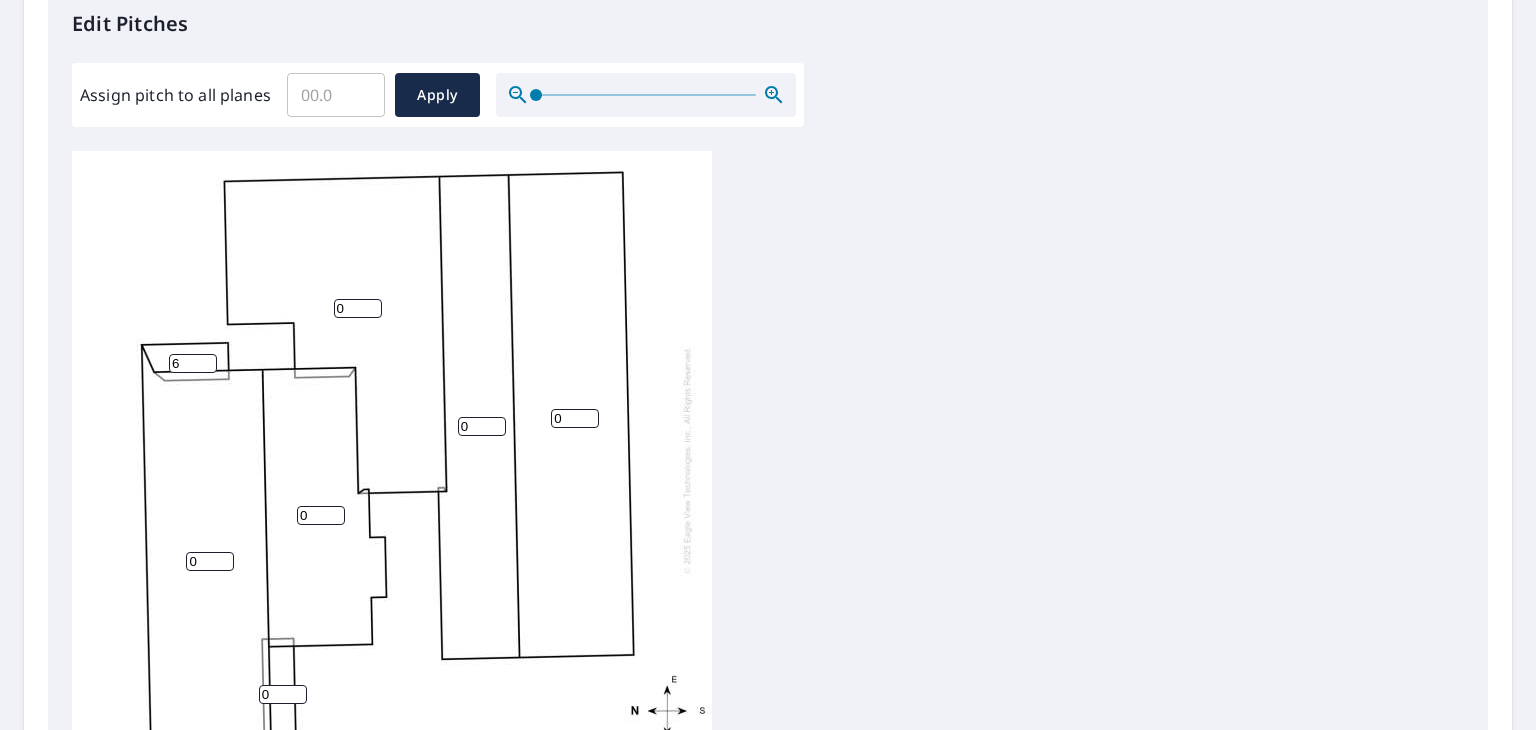 click on "6" at bounding box center [193, 363] 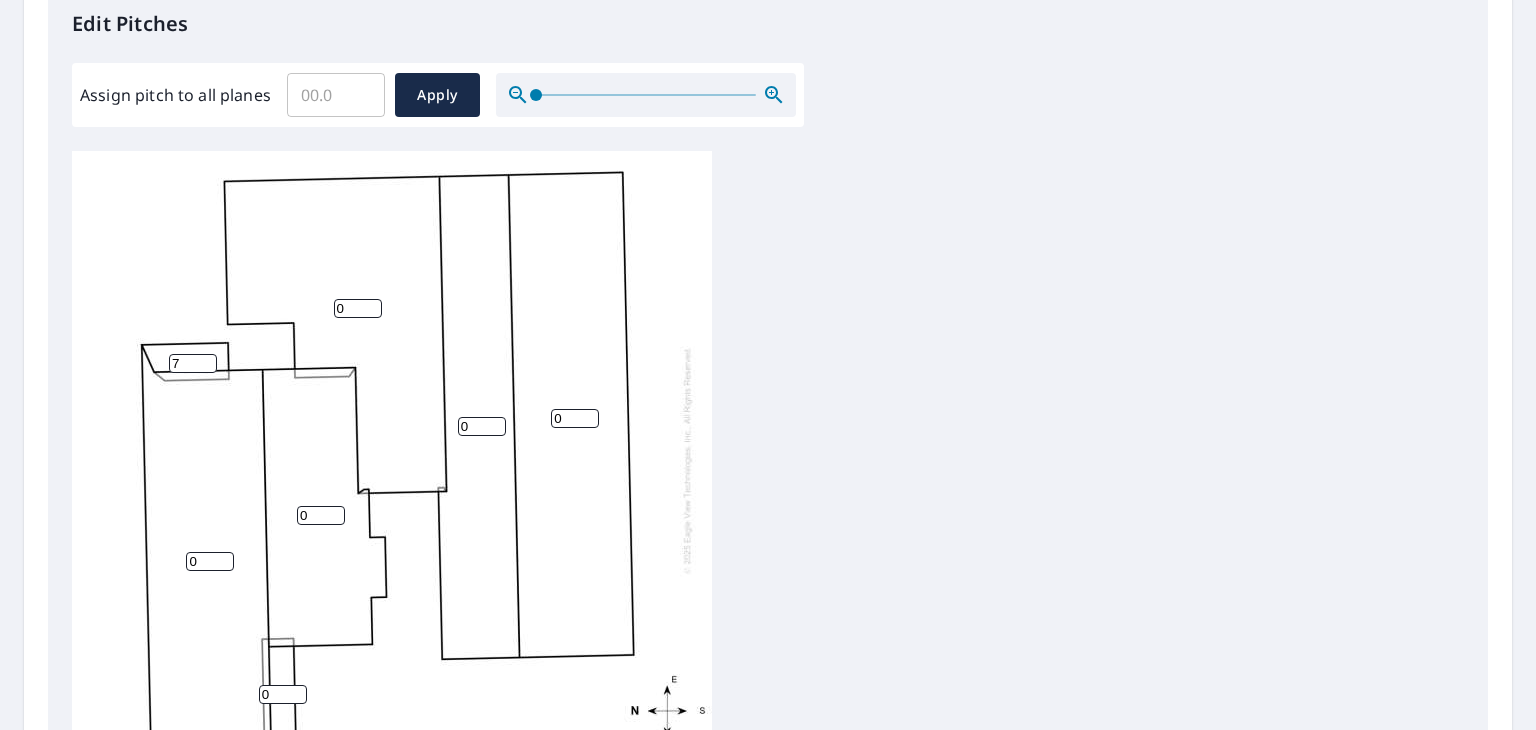 click on "7" at bounding box center (193, 363) 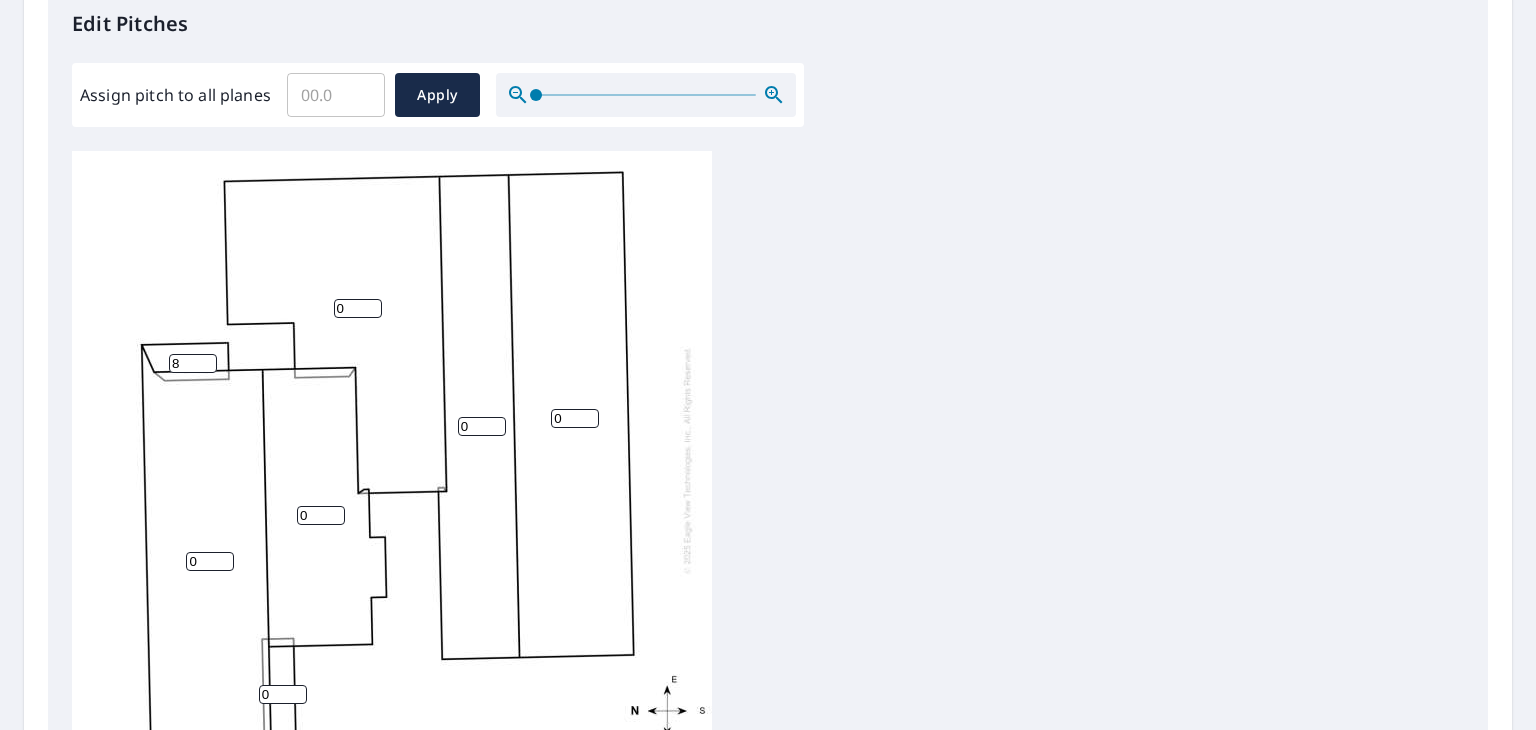 click on "8" at bounding box center [193, 363] 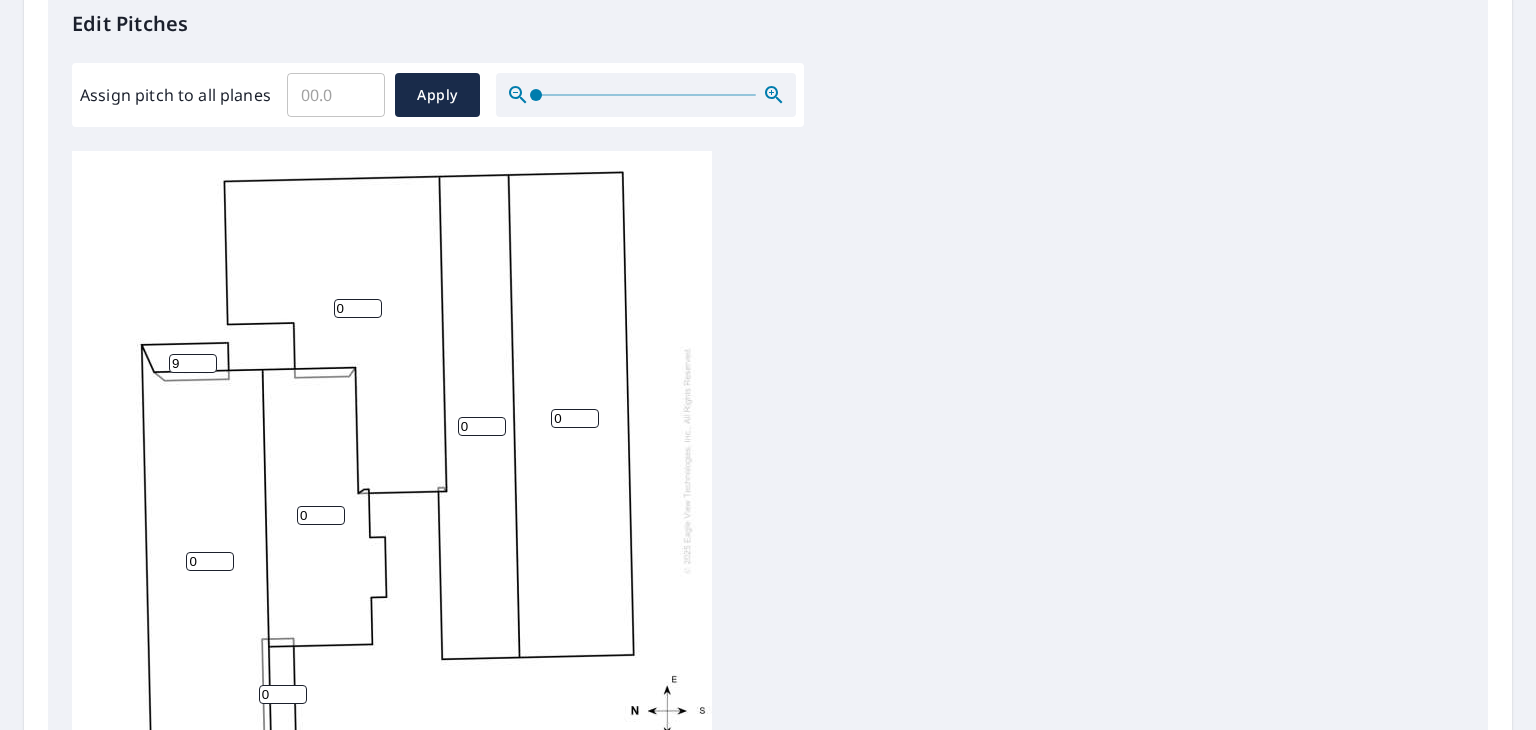 click on "9" at bounding box center [193, 363] 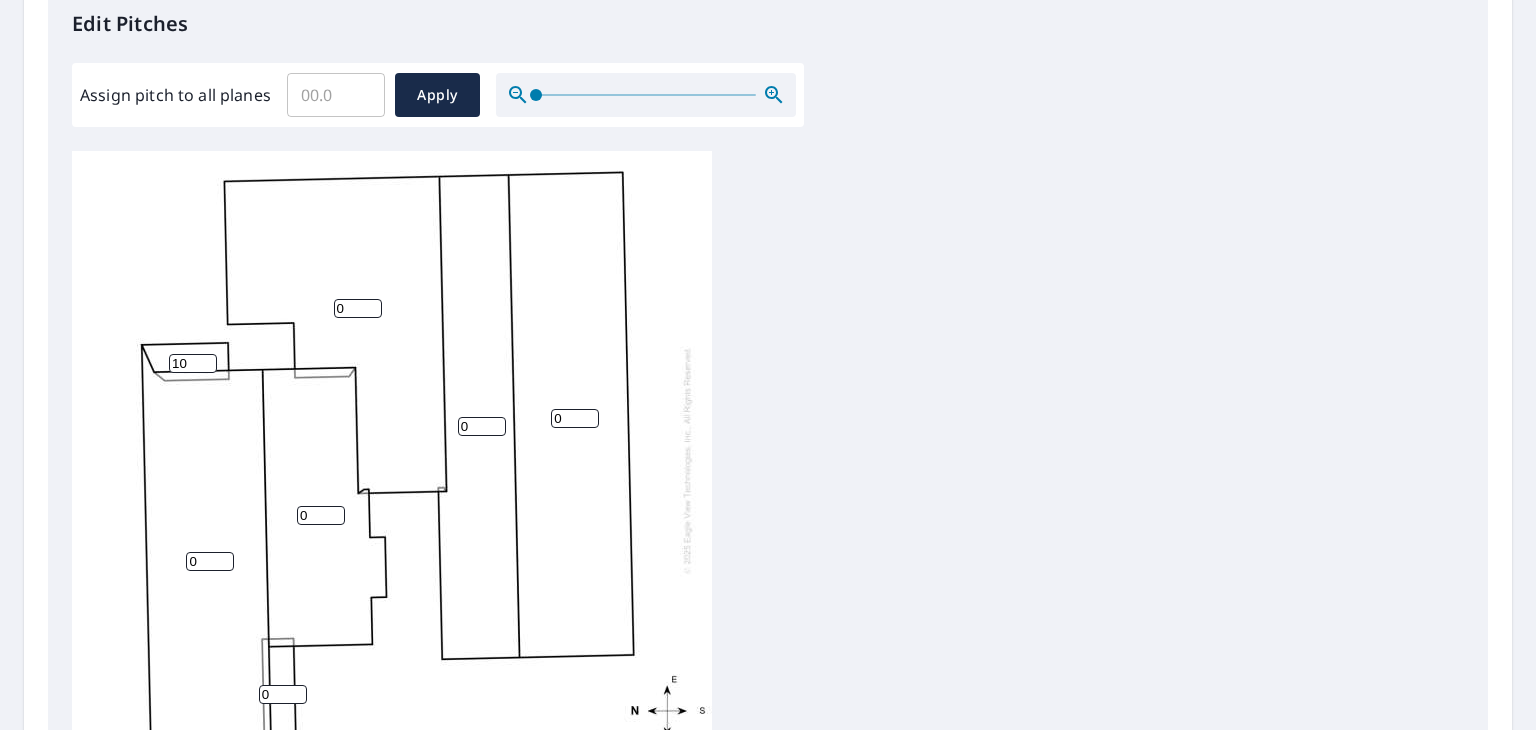 click on "10" at bounding box center [193, 363] 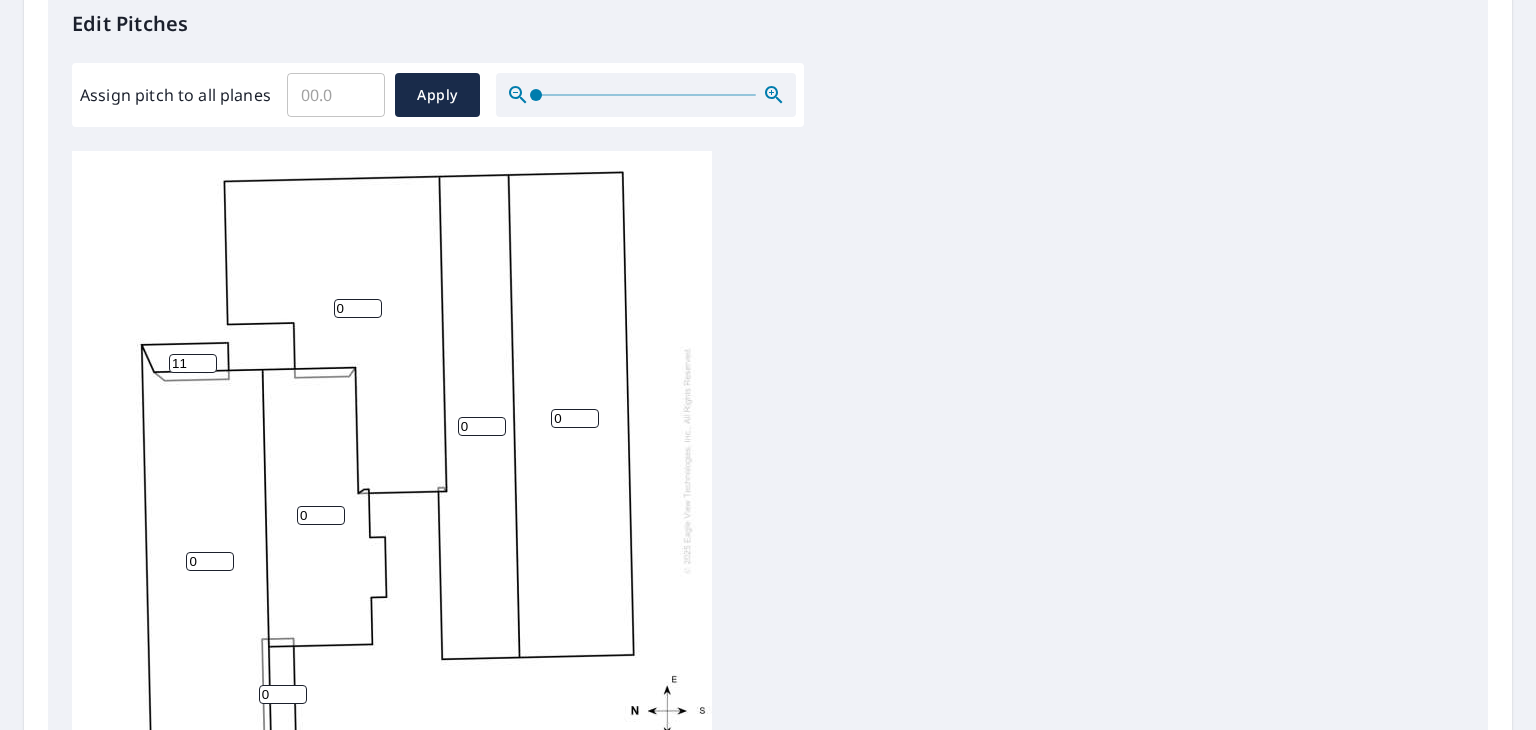 click on "11" at bounding box center (193, 363) 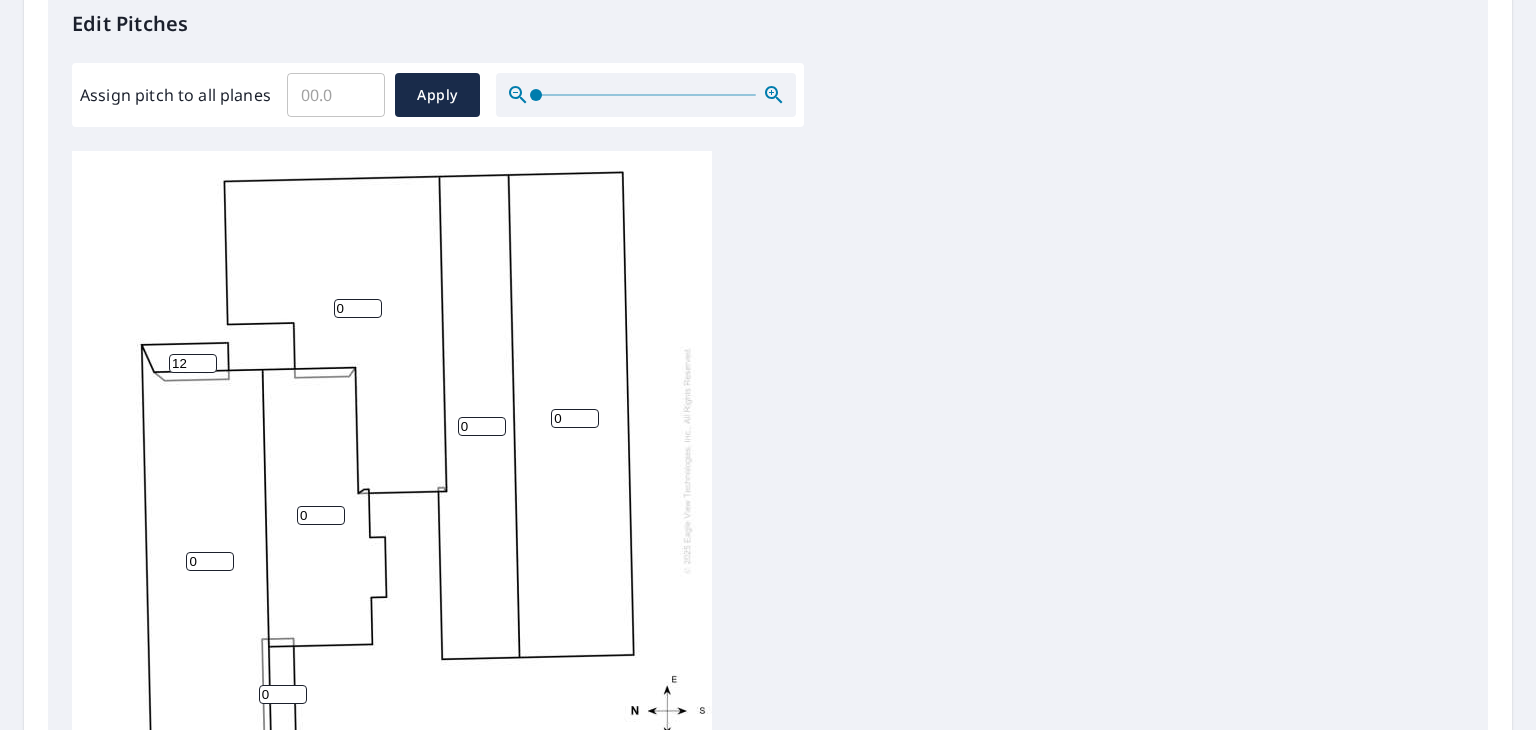 click on "12" at bounding box center [193, 363] 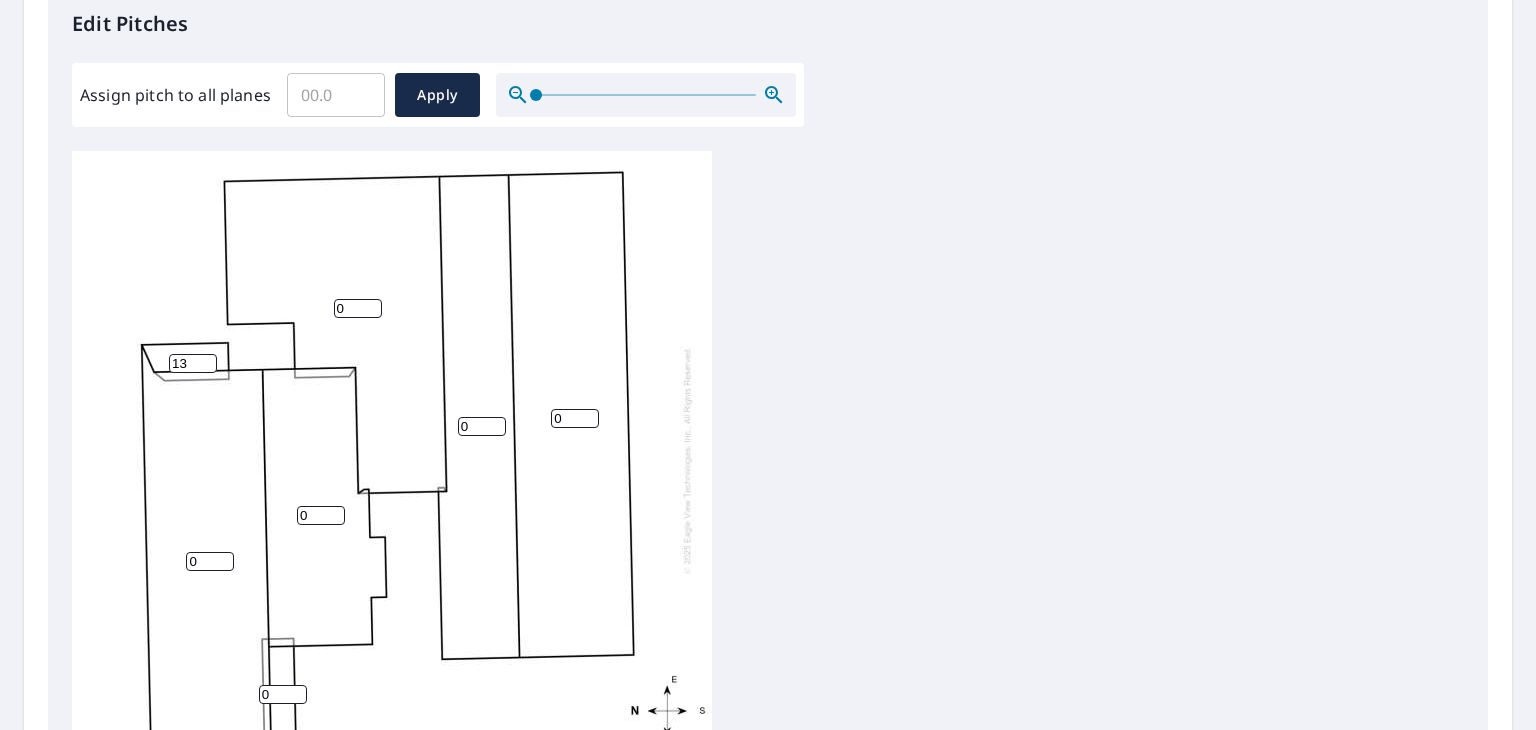 click on "13" at bounding box center (193, 363) 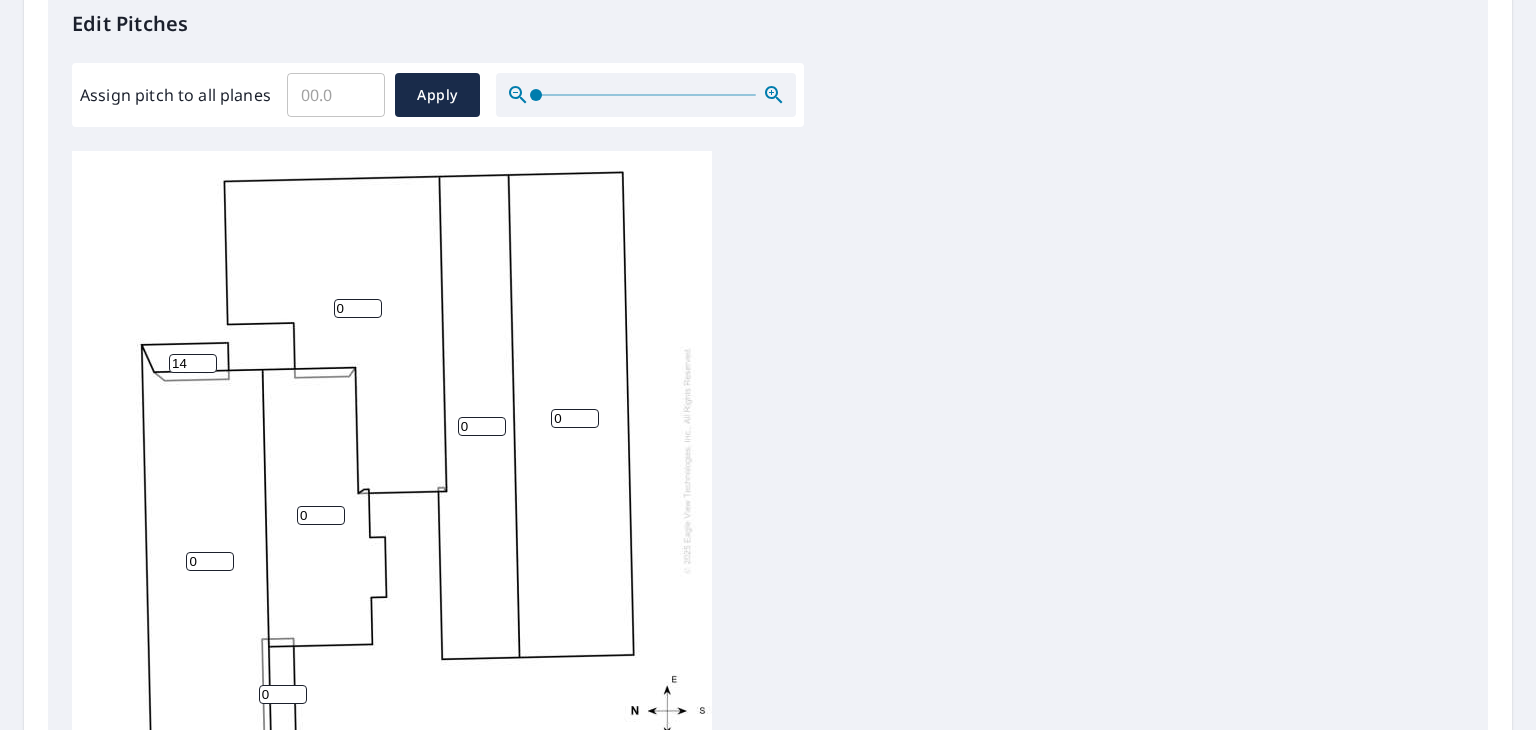 click on "14" at bounding box center (193, 363) 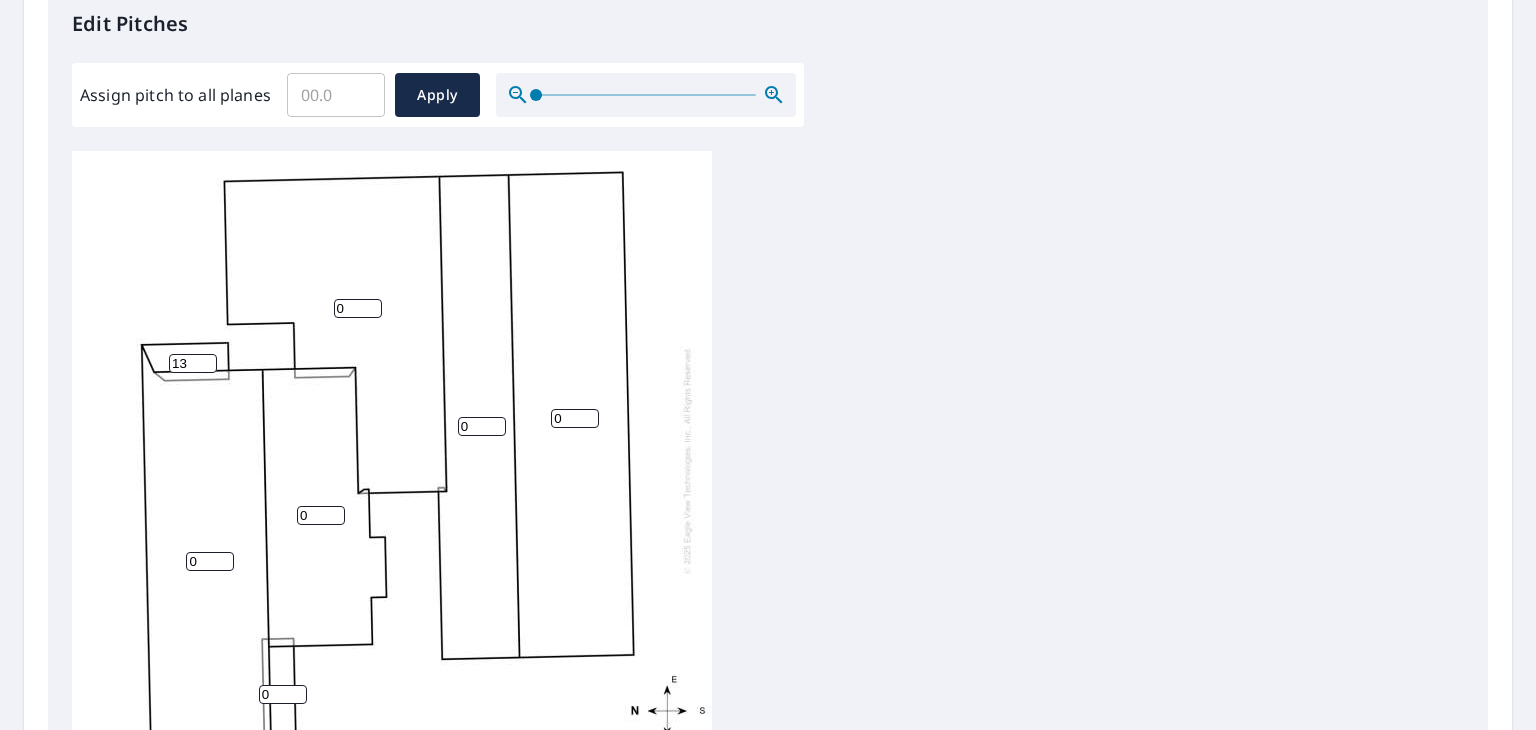 click on "13" at bounding box center (193, 363) 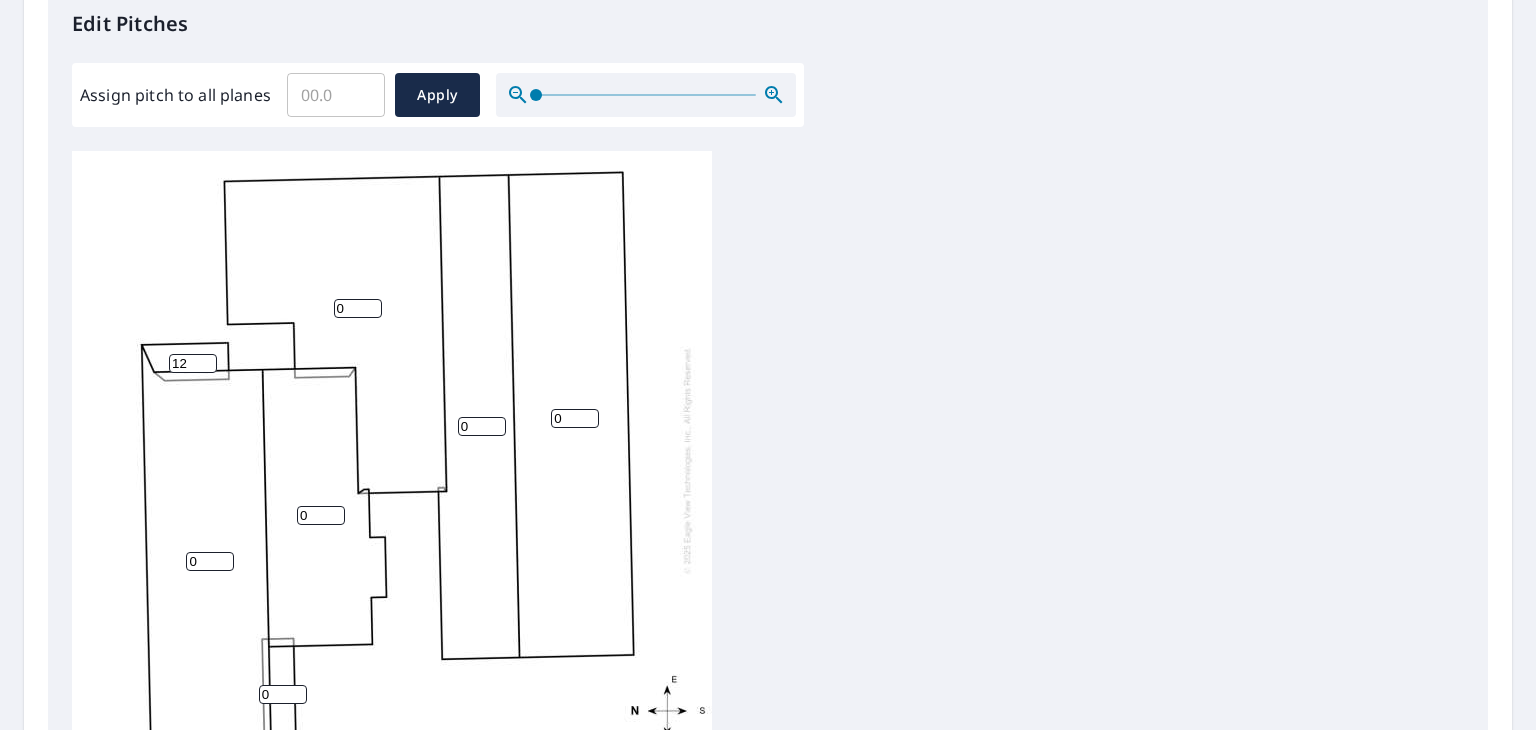 click on "12" at bounding box center [193, 363] 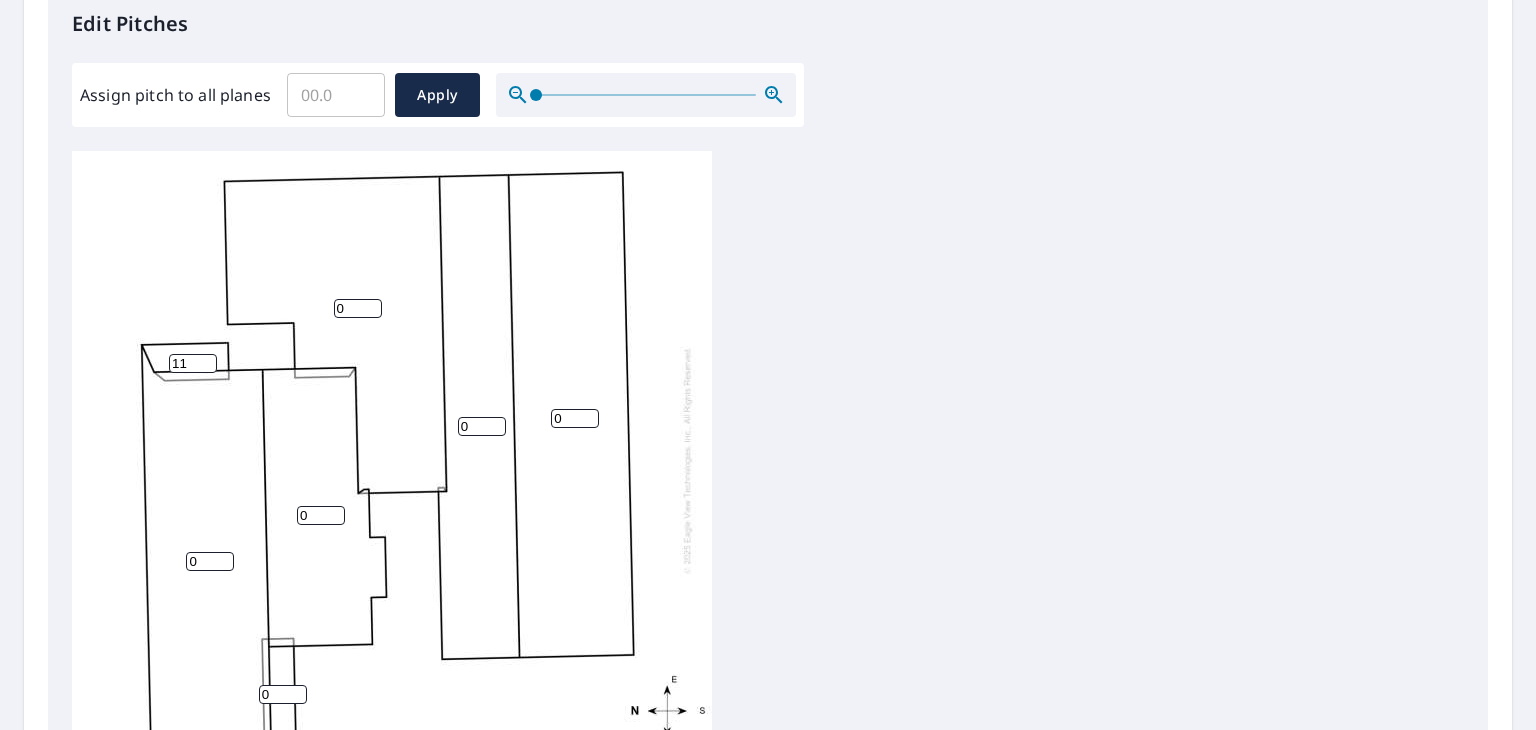 click on "11" at bounding box center (193, 363) 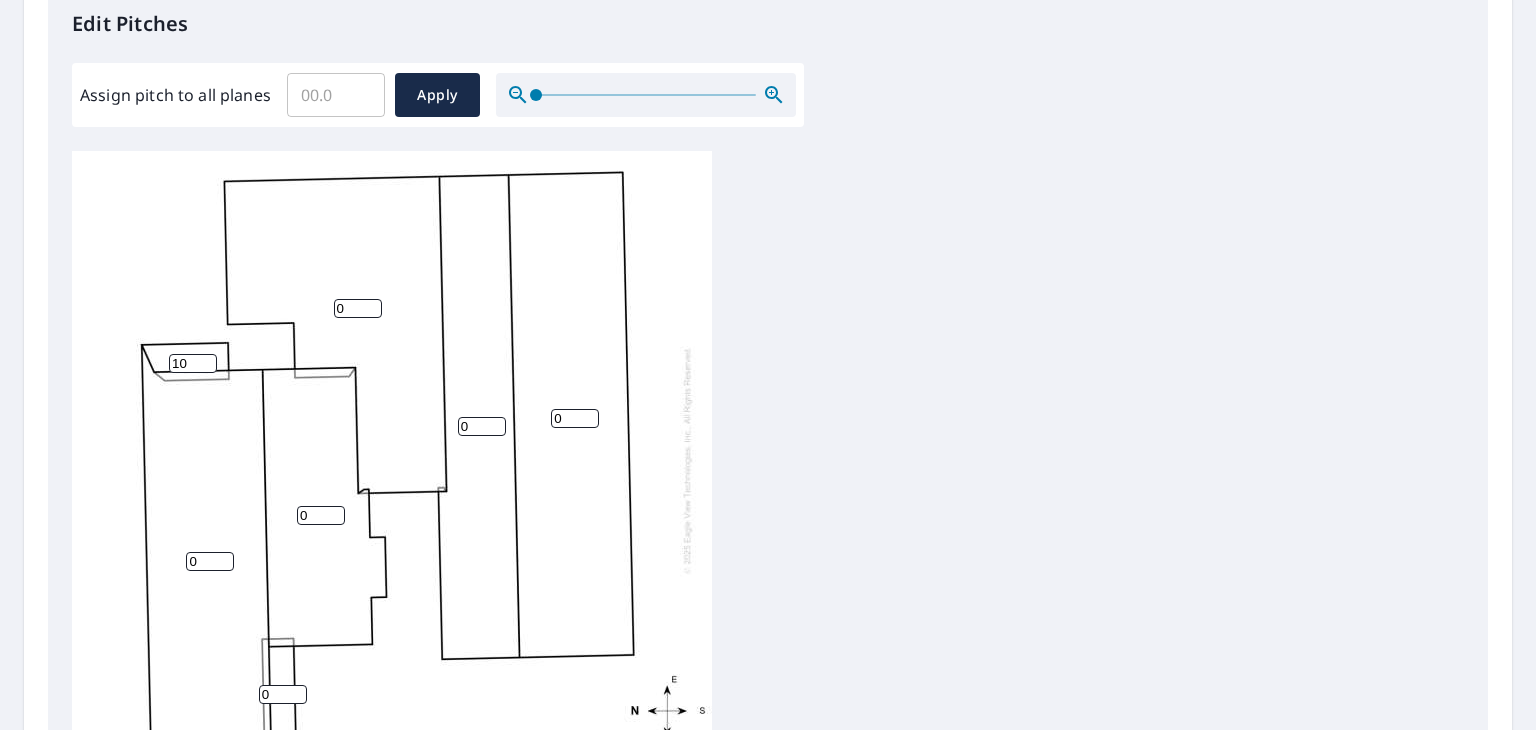 click on "10" at bounding box center [193, 363] 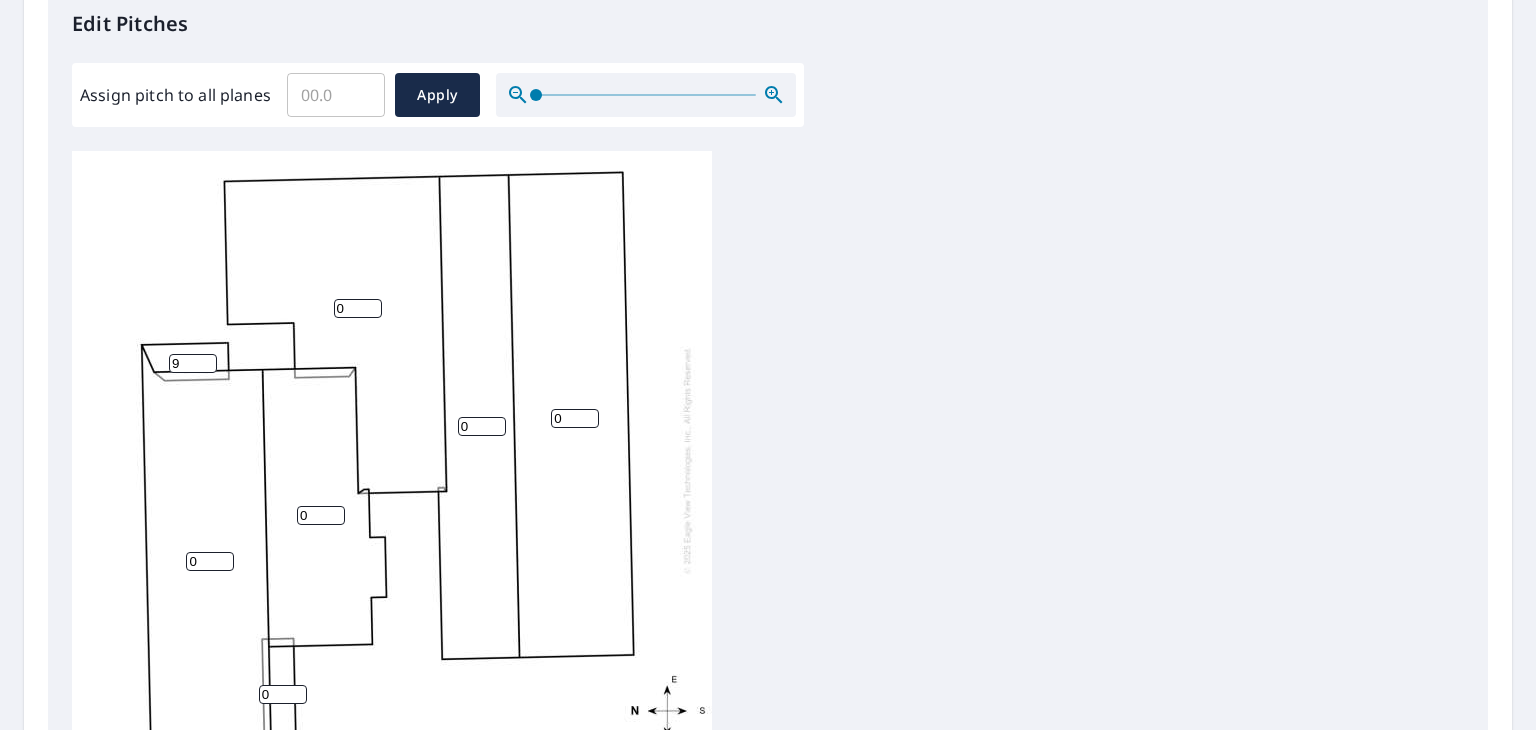 click on "9" at bounding box center (193, 363) 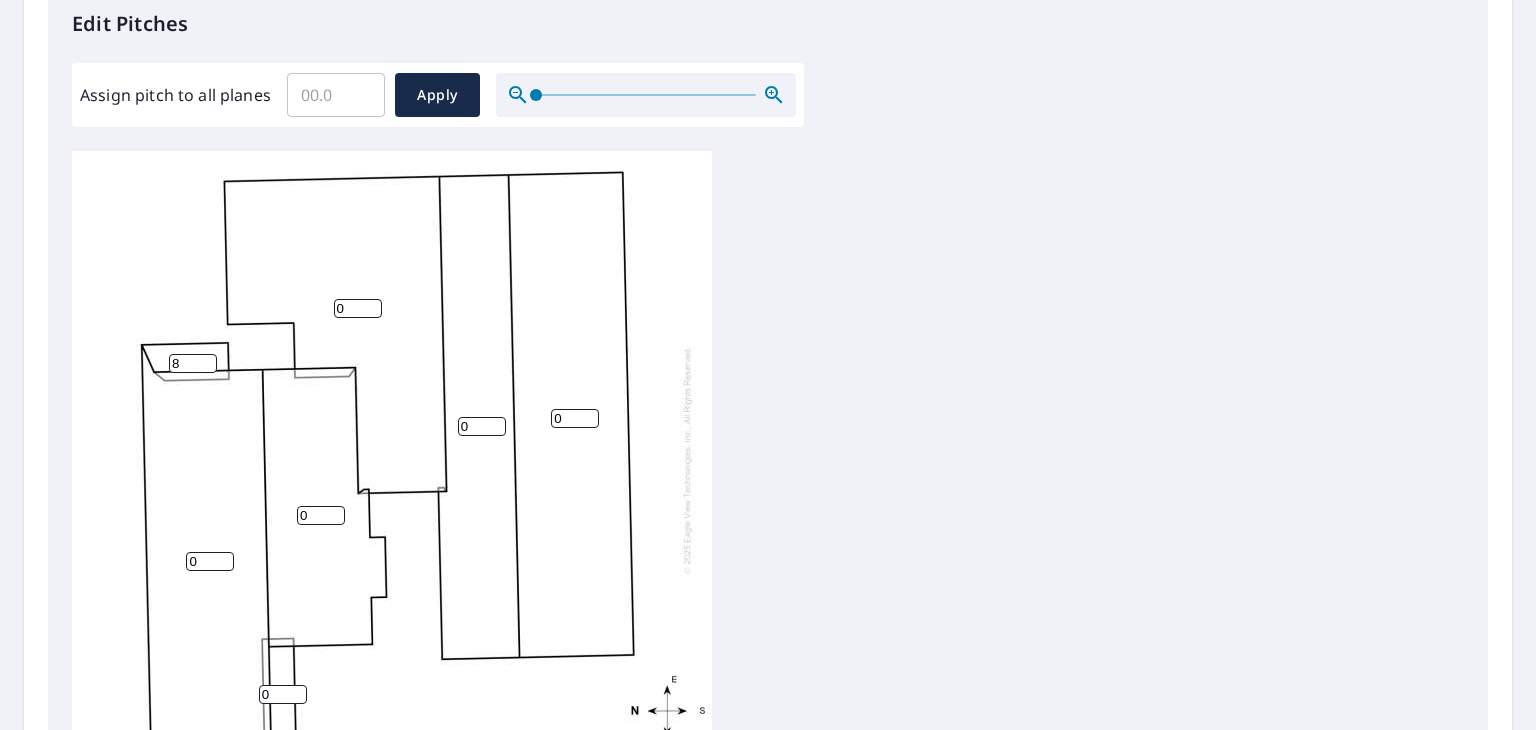 click on "8" at bounding box center (193, 363) 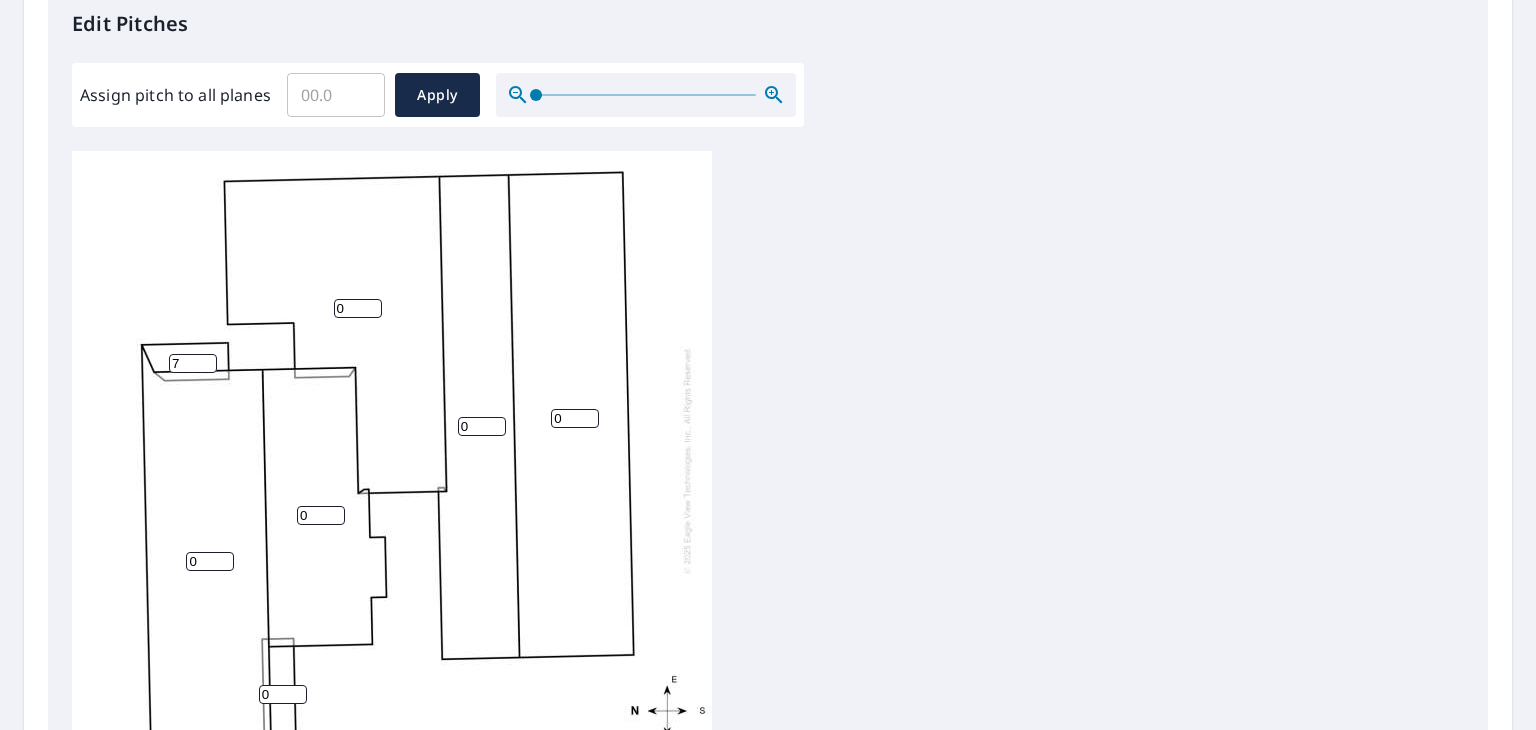 click on "7" at bounding box center (193, 363) 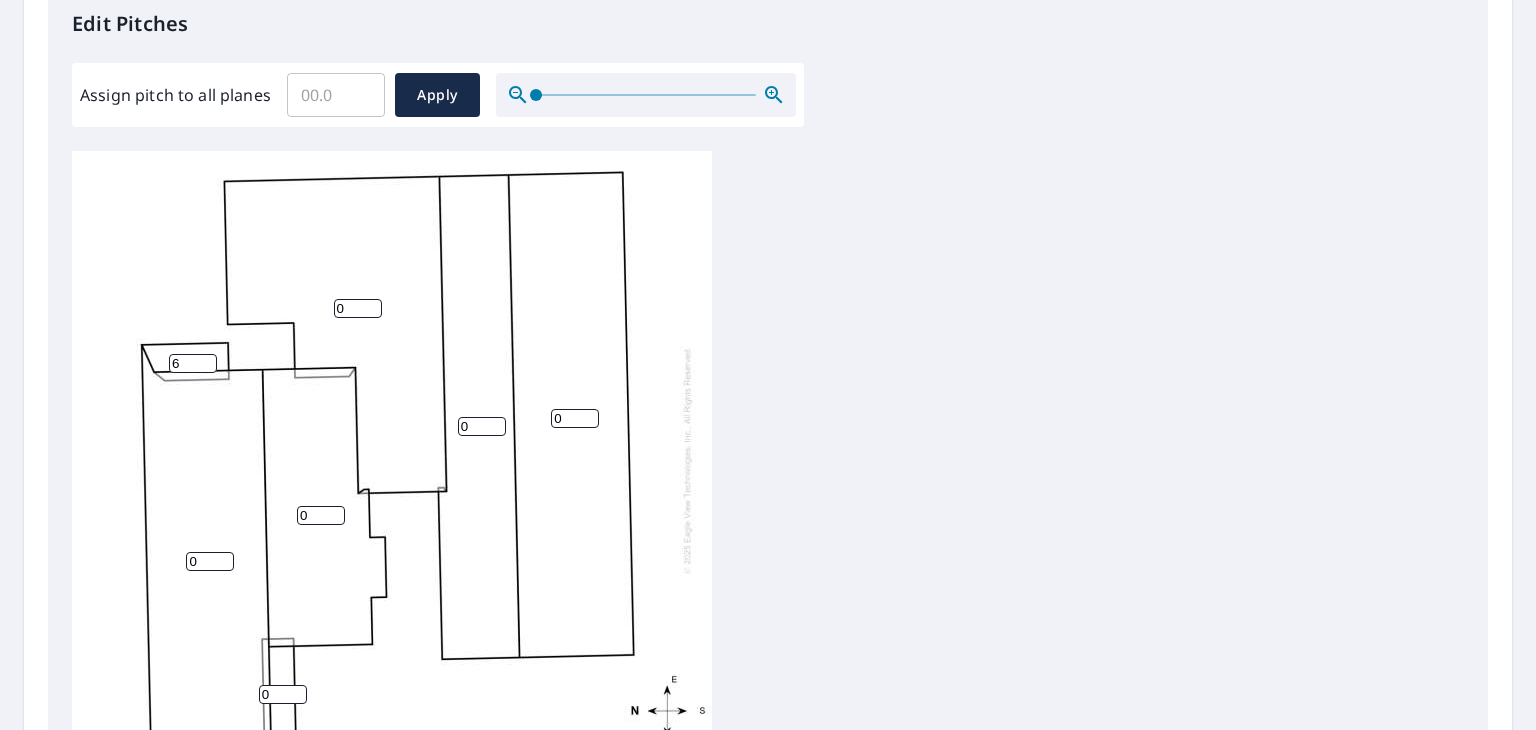 type on "6" 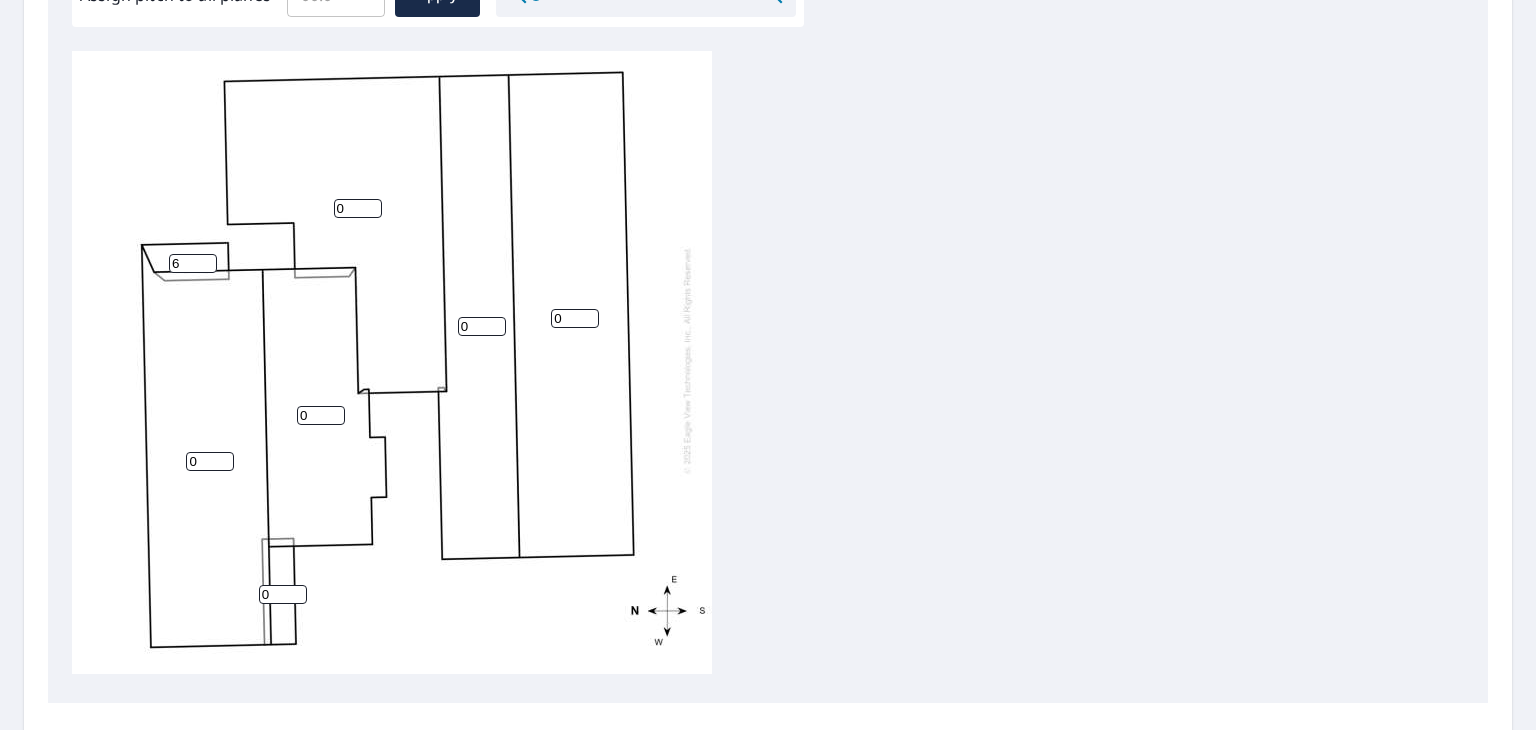 click on "0 0 0 0 0 0 6" at bounding box center [392, 360] 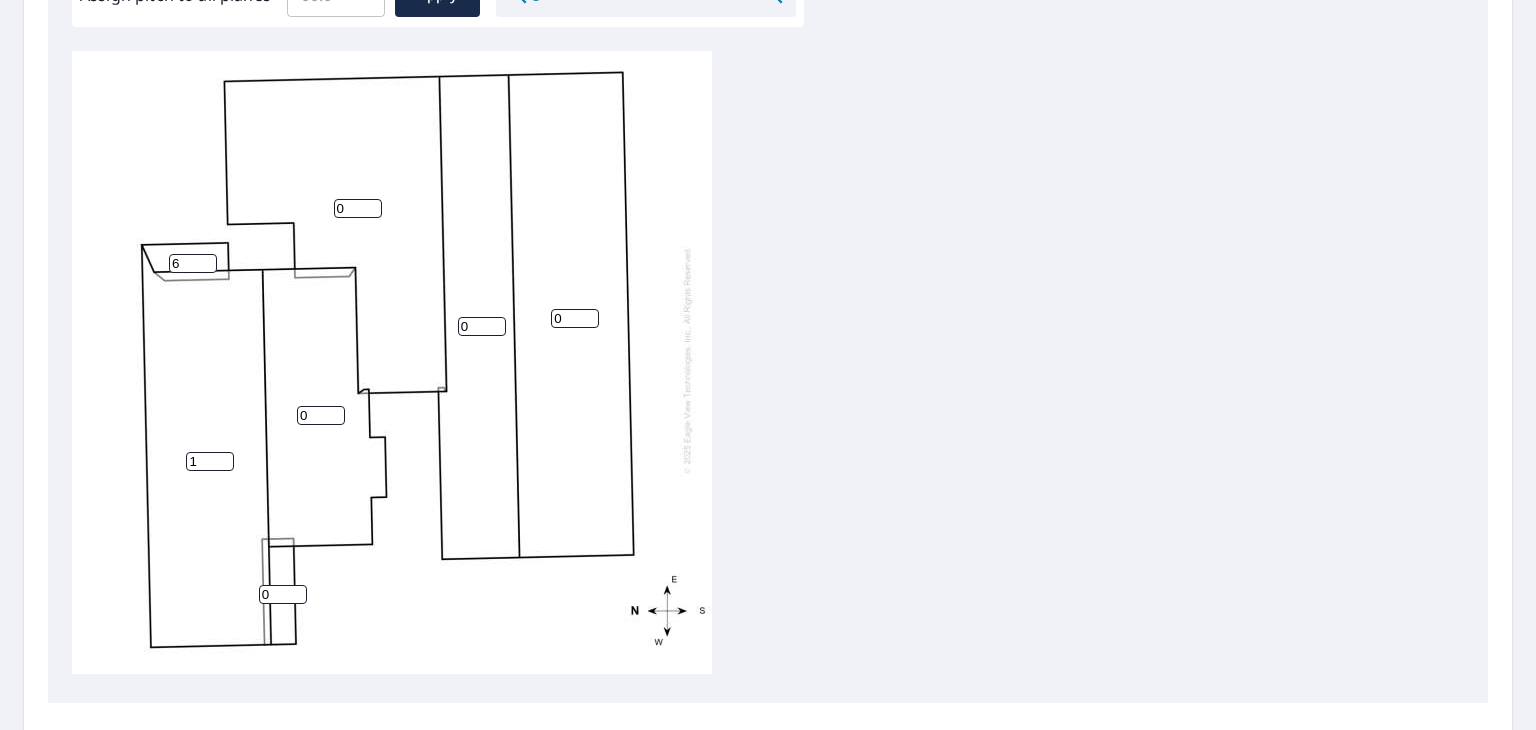 click on "1" at bounding box center [210, 461] 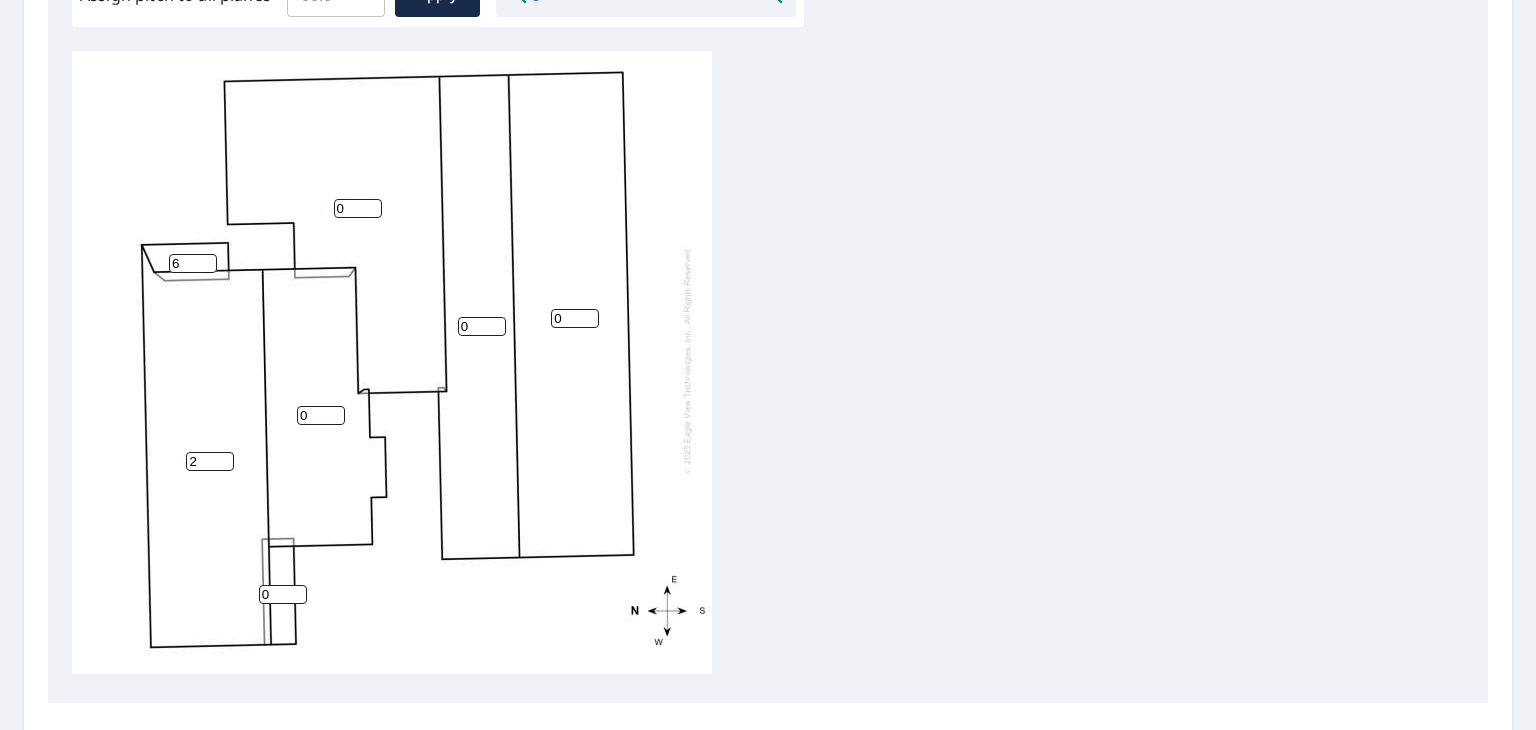 click on "2" at bounding box center (210, 461) 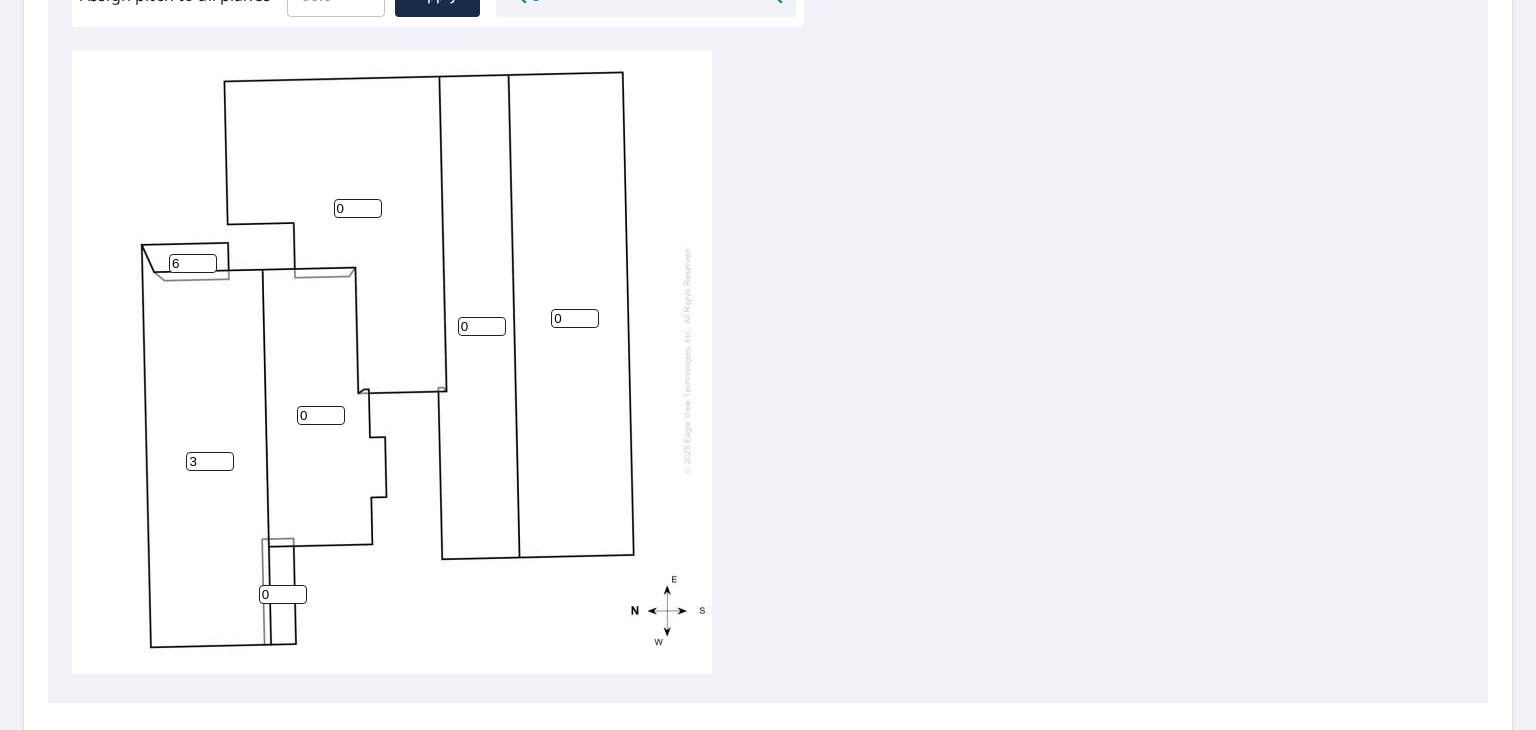 click on "3" at bounding box center [210, 461] 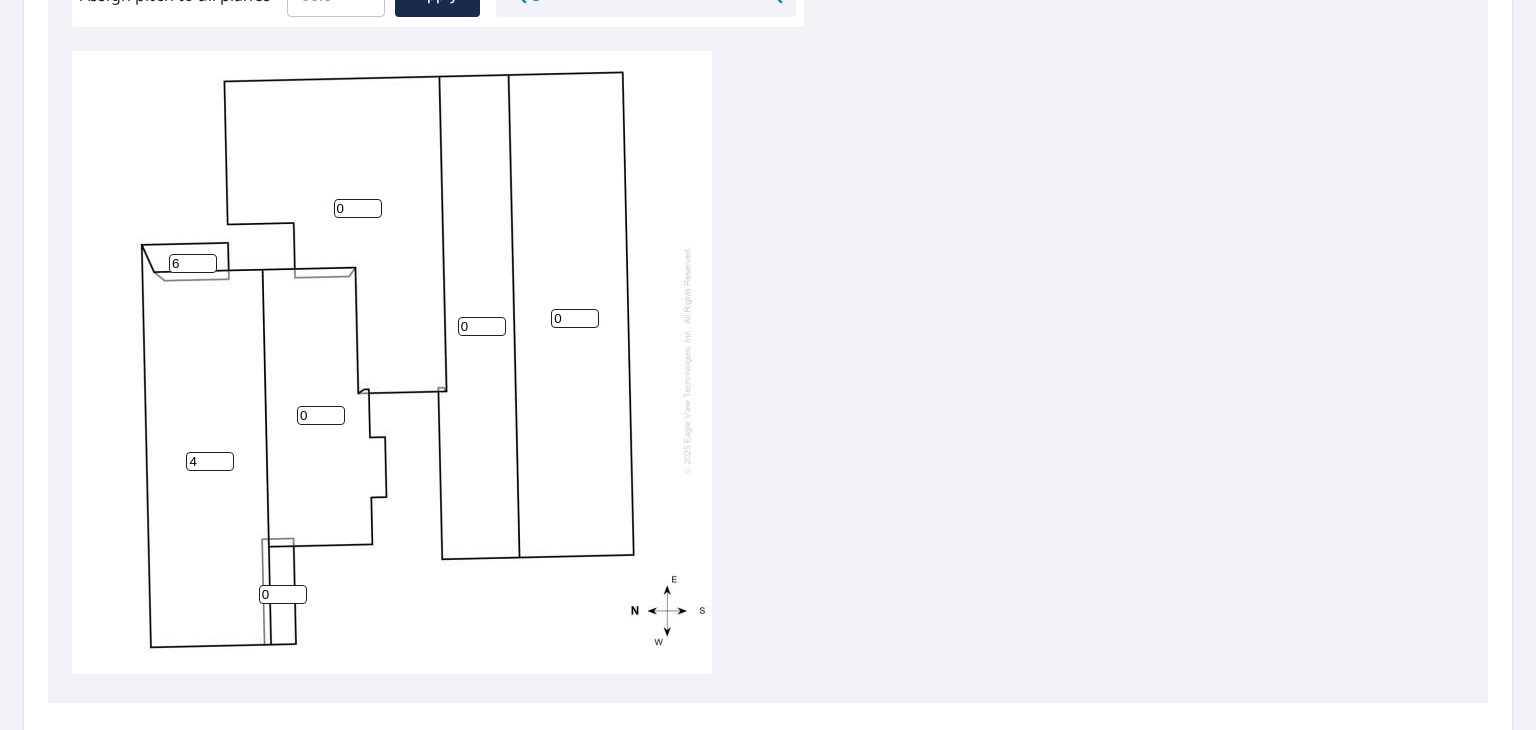 click on "4" at bounding box center (210, 461) 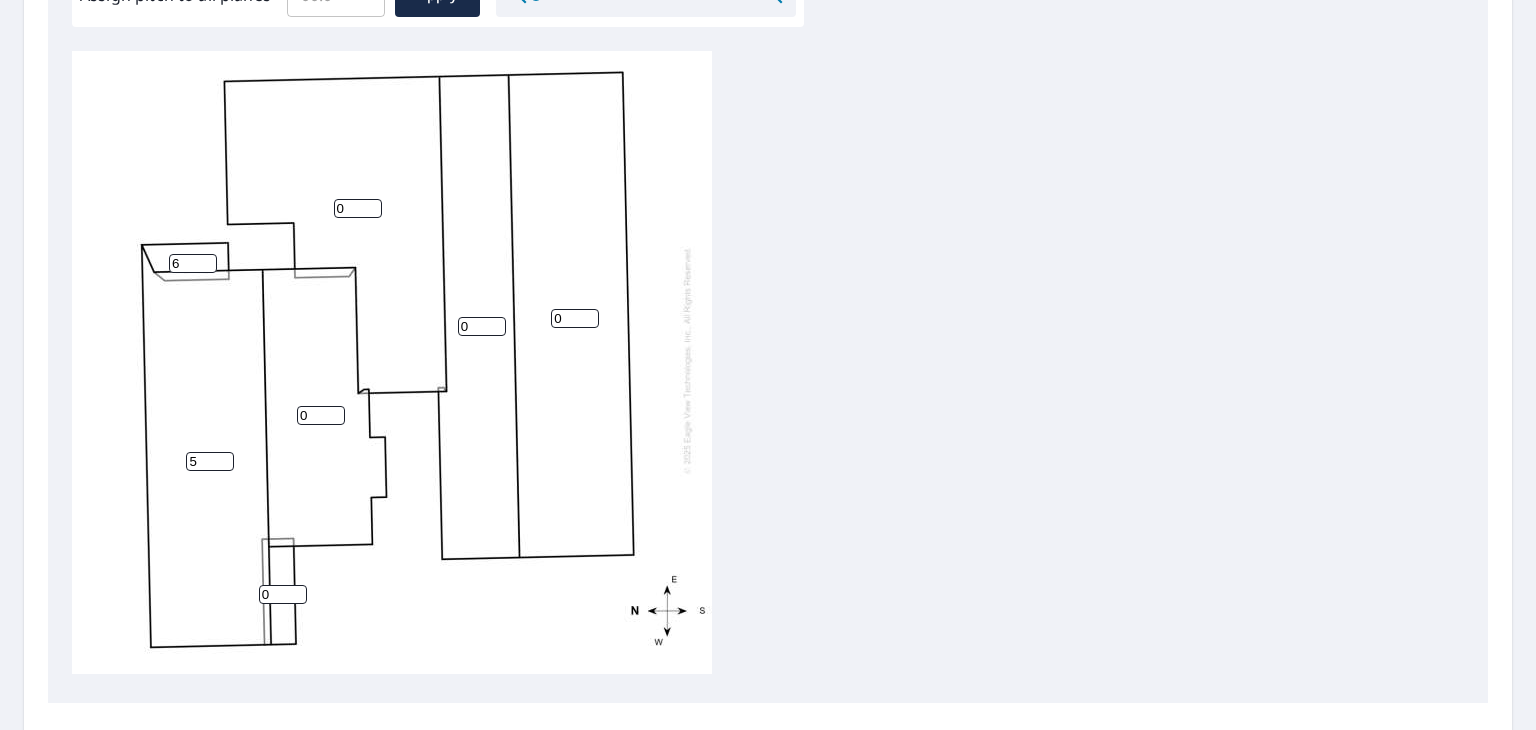 click on "5" at bounding box center (210, 461) 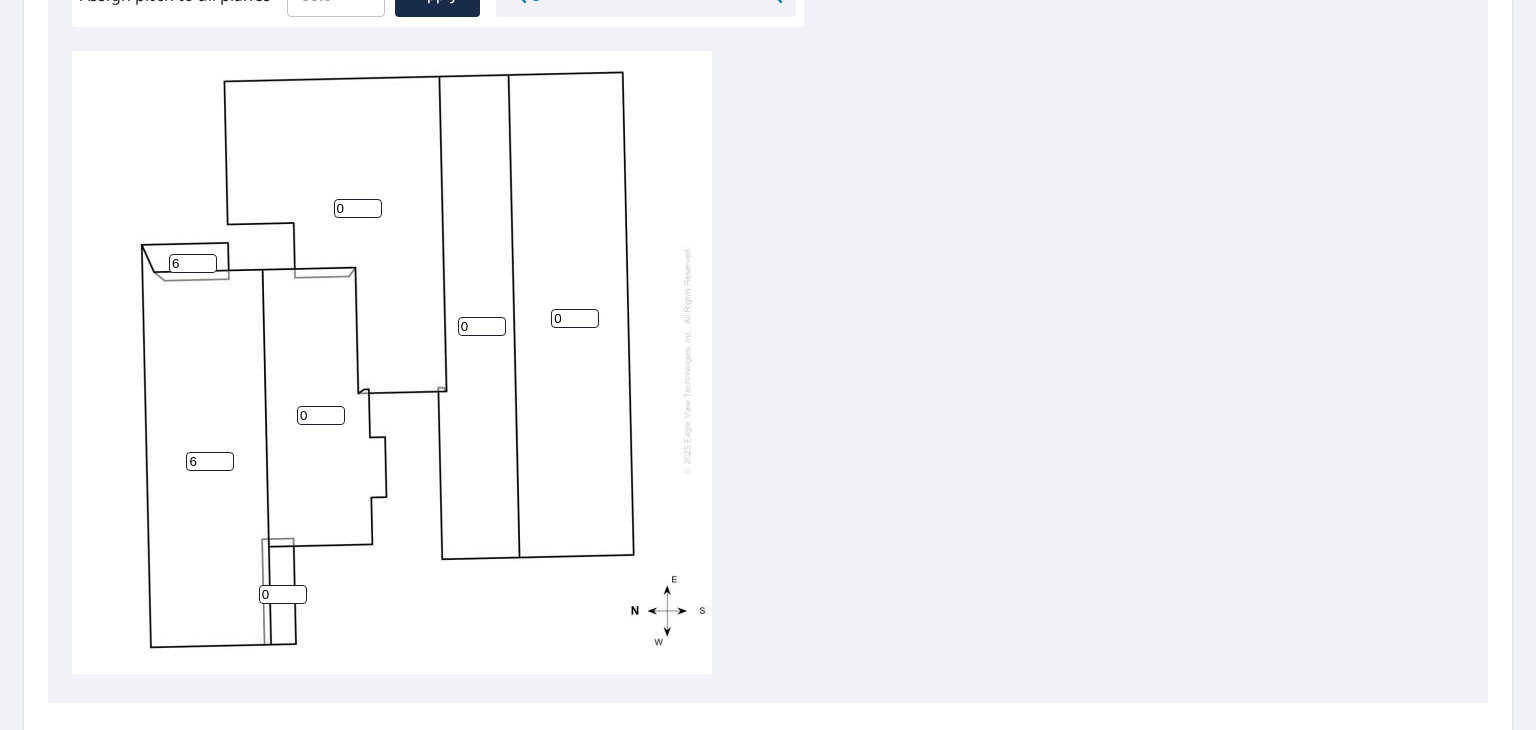 type on "6" 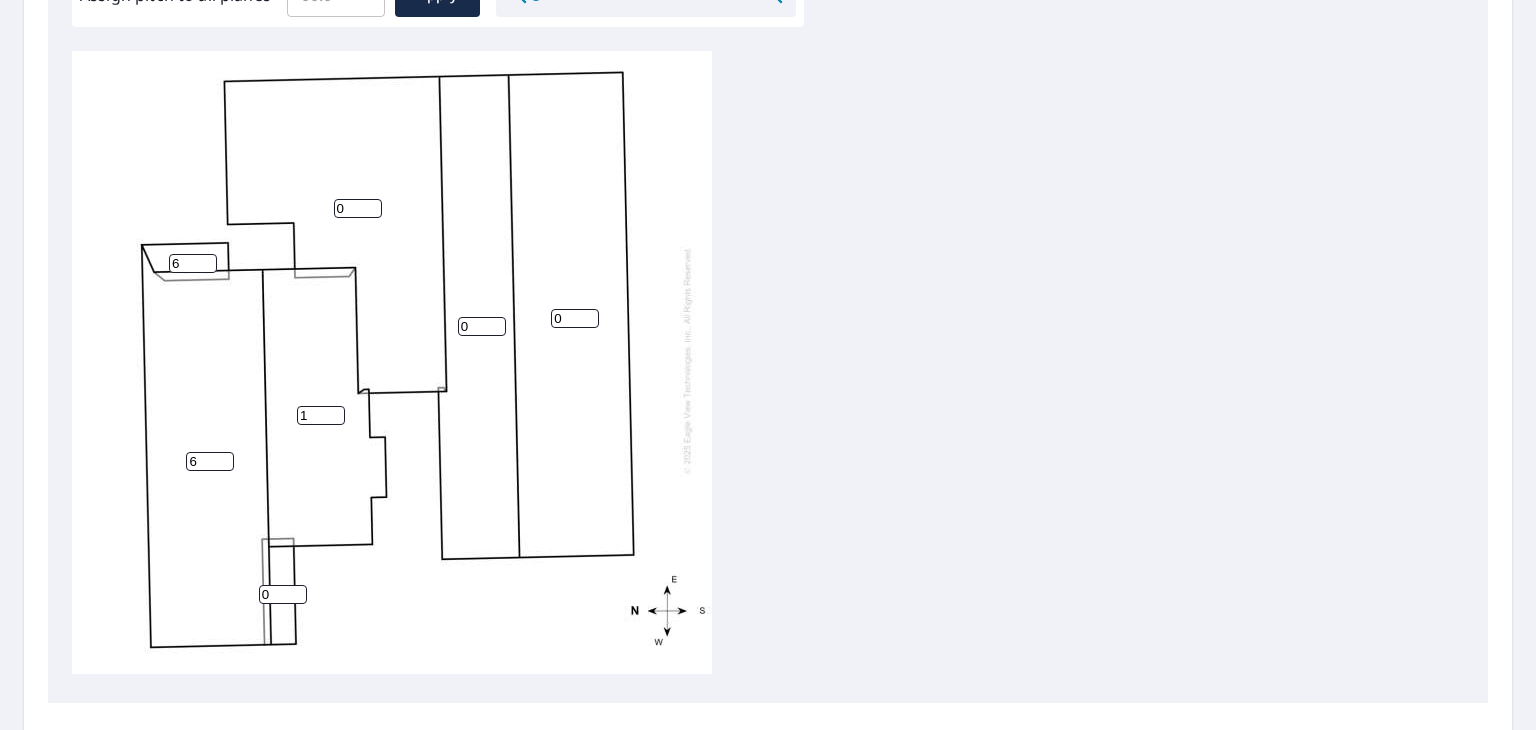 click on "1" at bounding box center (321, 415) 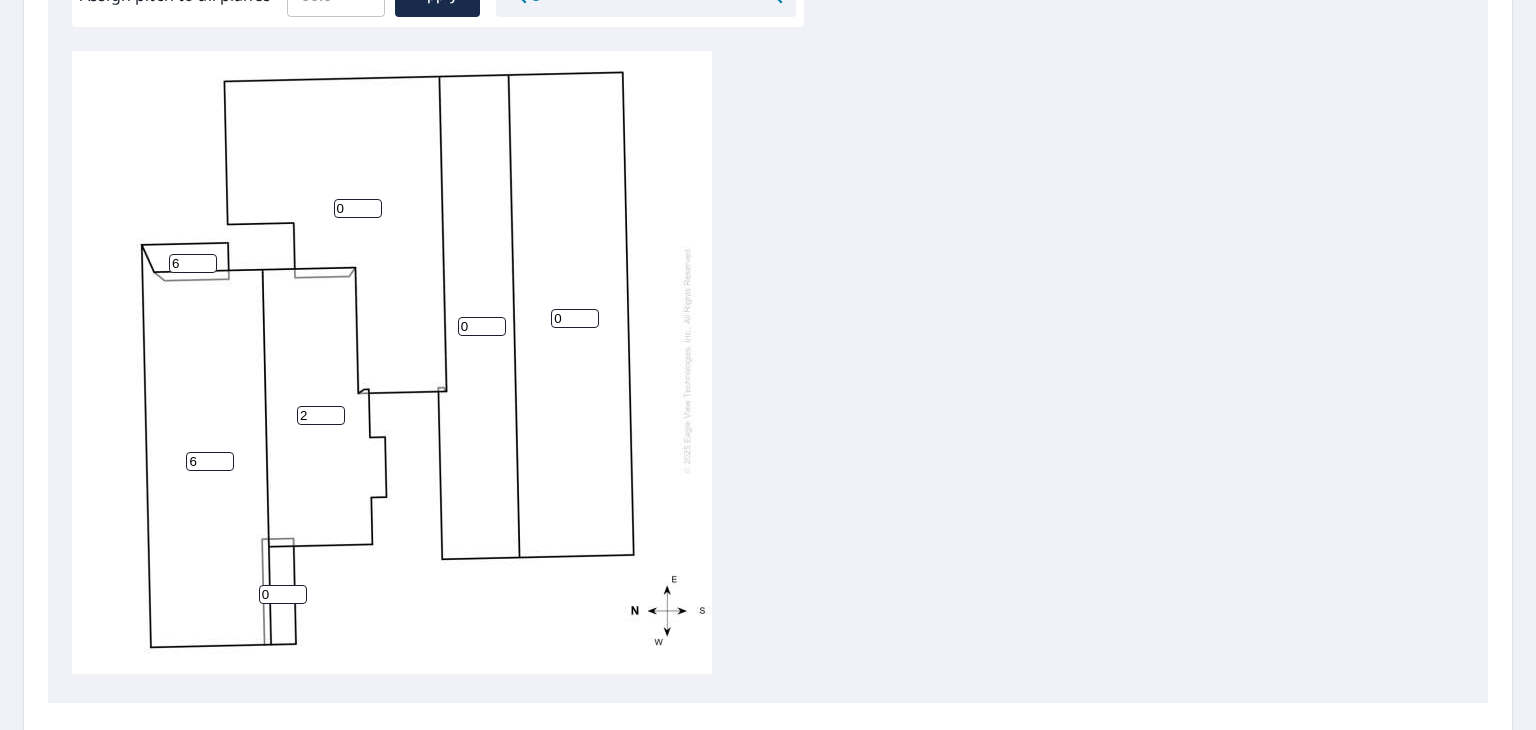 click on "2" at bounding box center (321, 415) 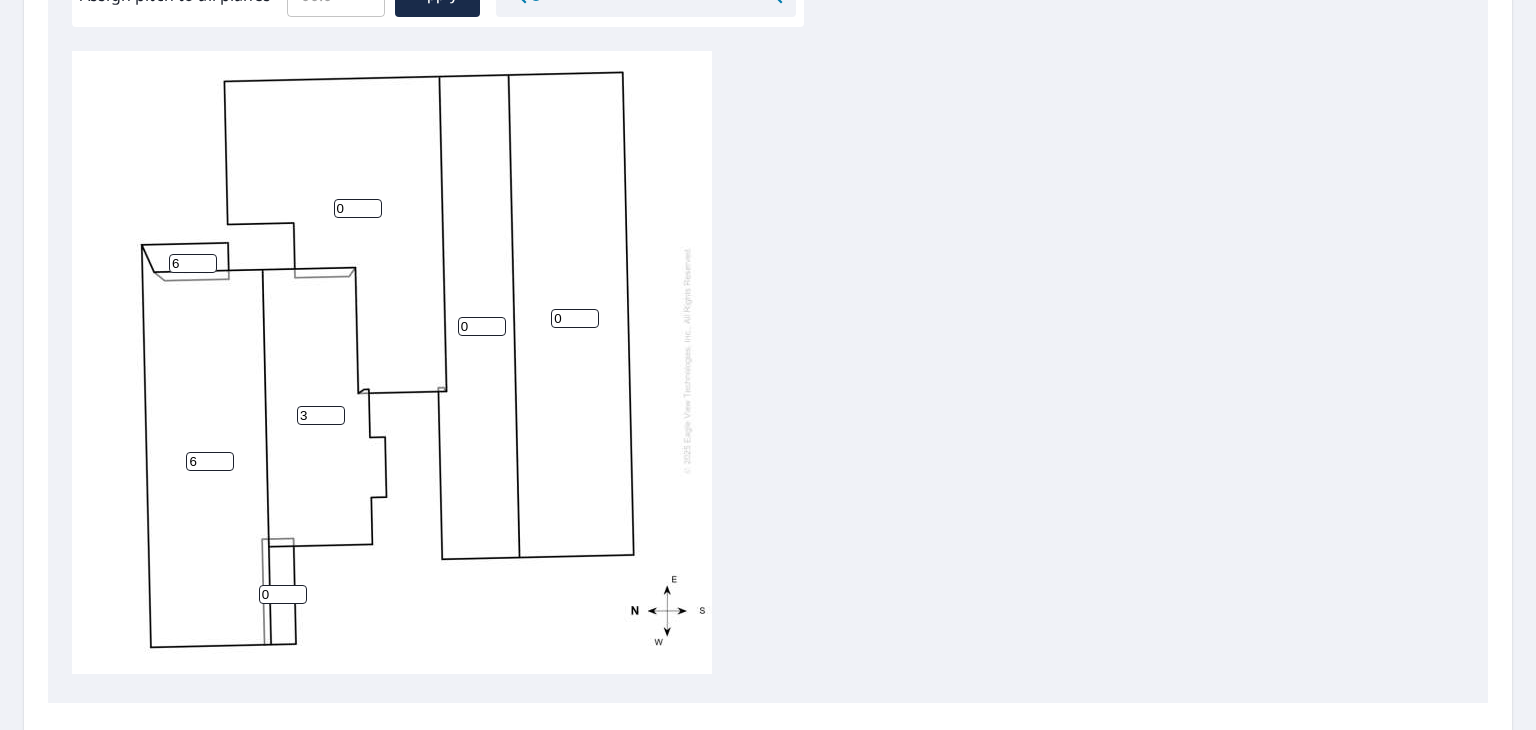 click on "3" at bounding box center [321, 415] 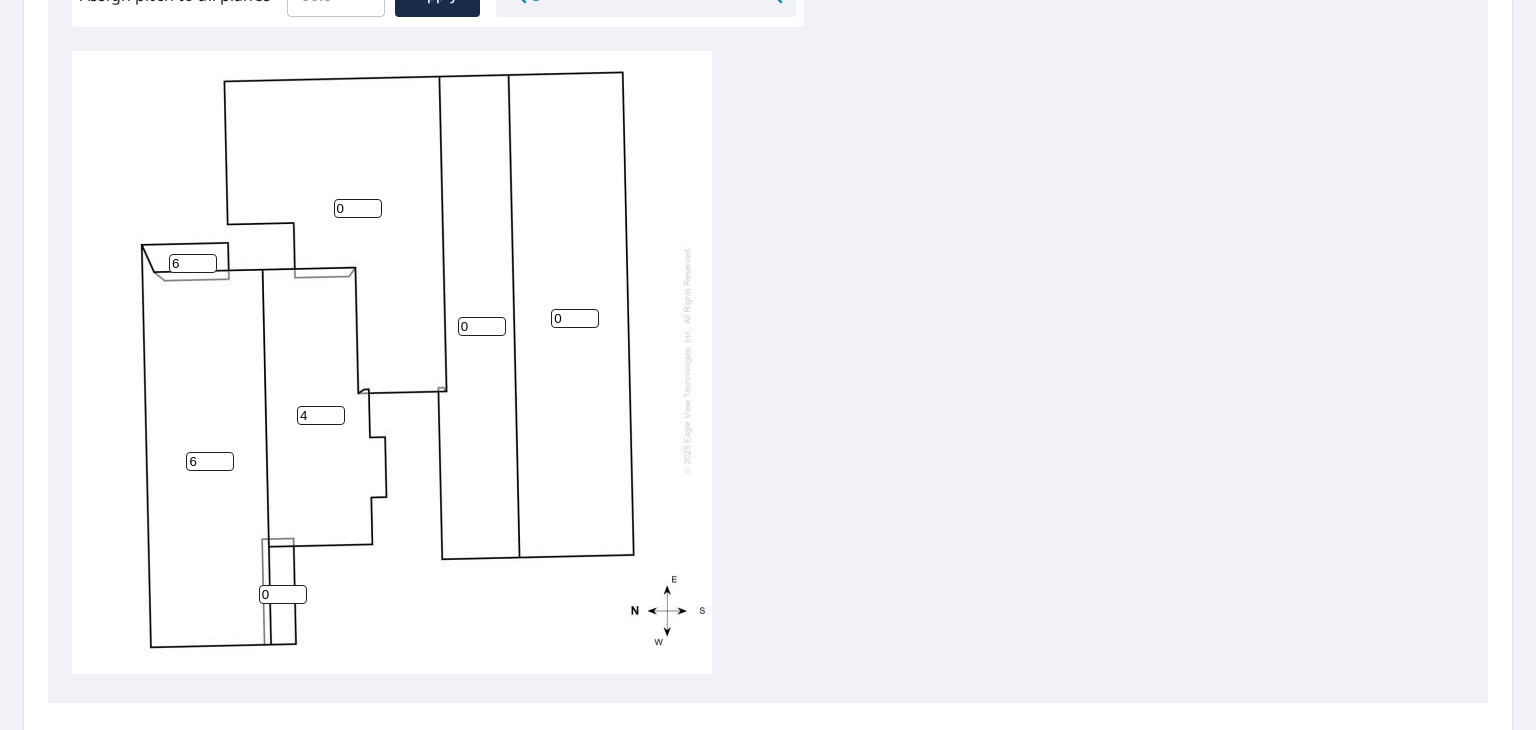 click on "4" at bounding box center [321, 415] 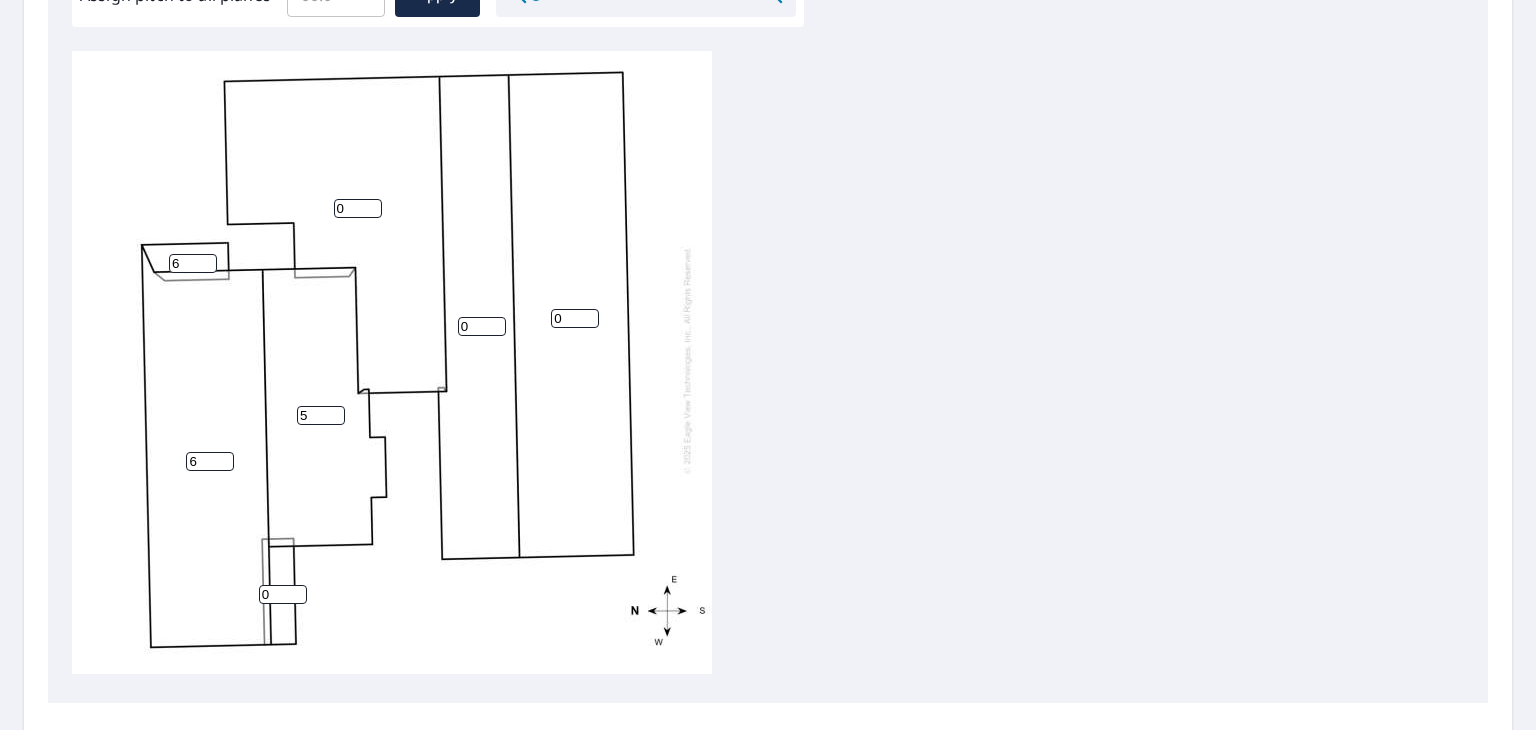 click on "5" at bounding box center [321, 415] 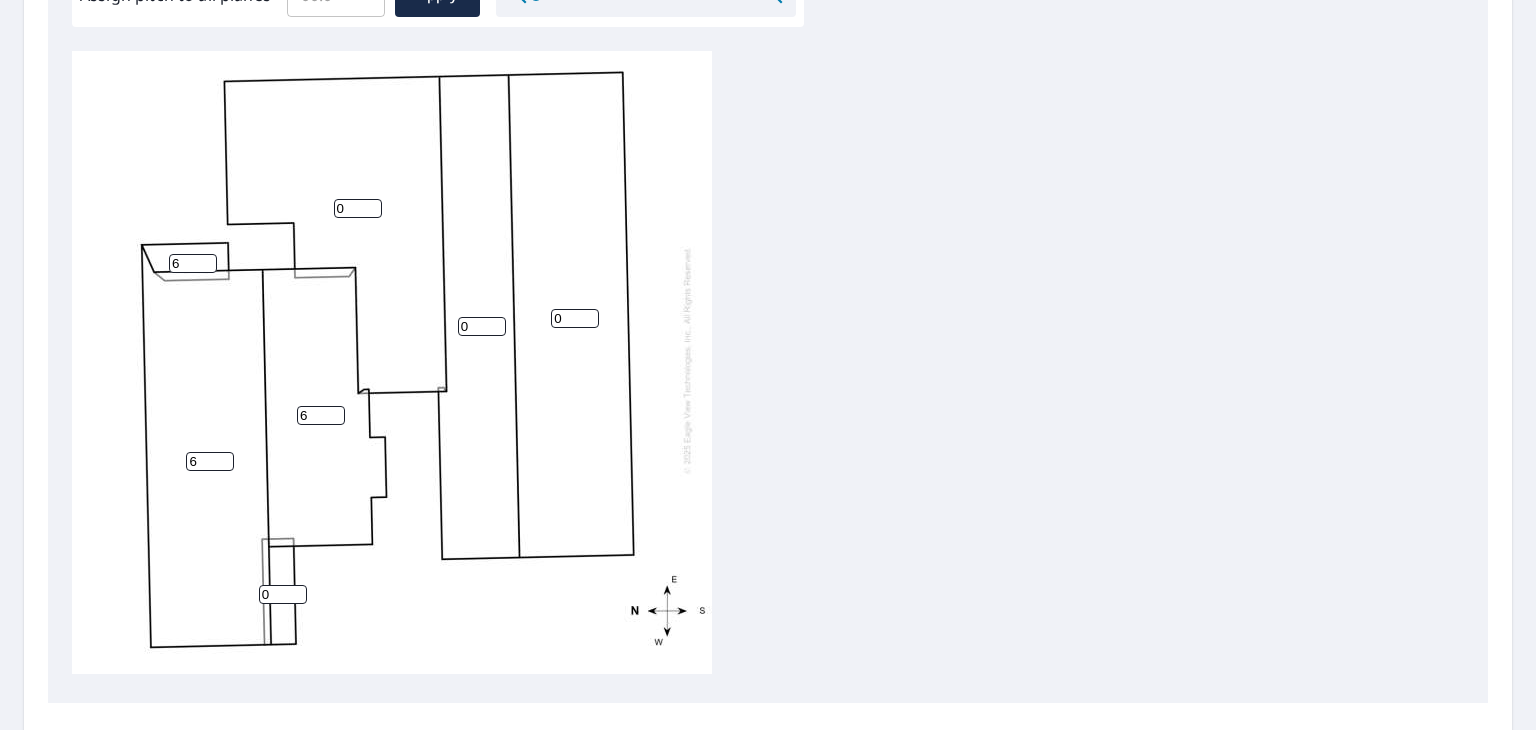 type on "6" 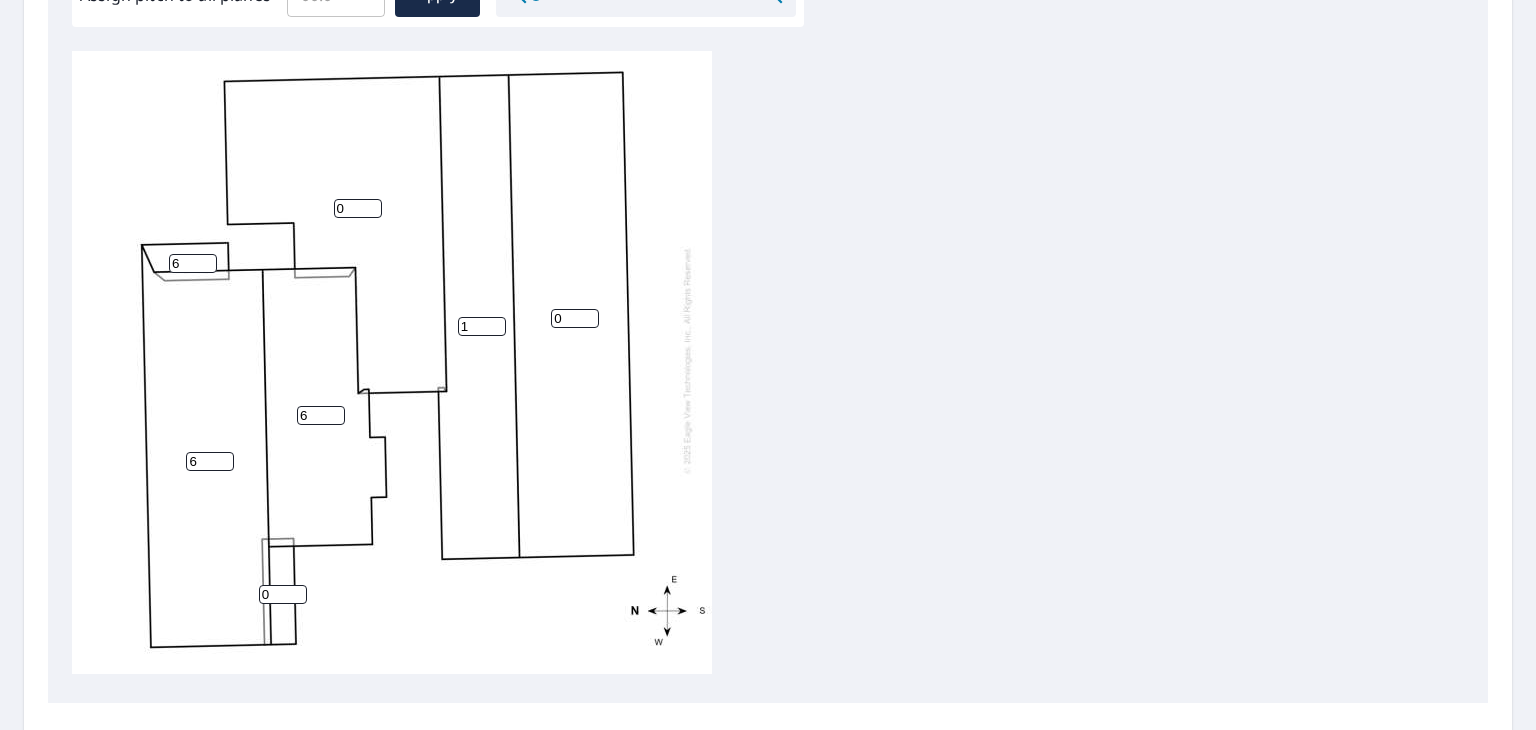 click on "1" at bounding box center (482, 326) 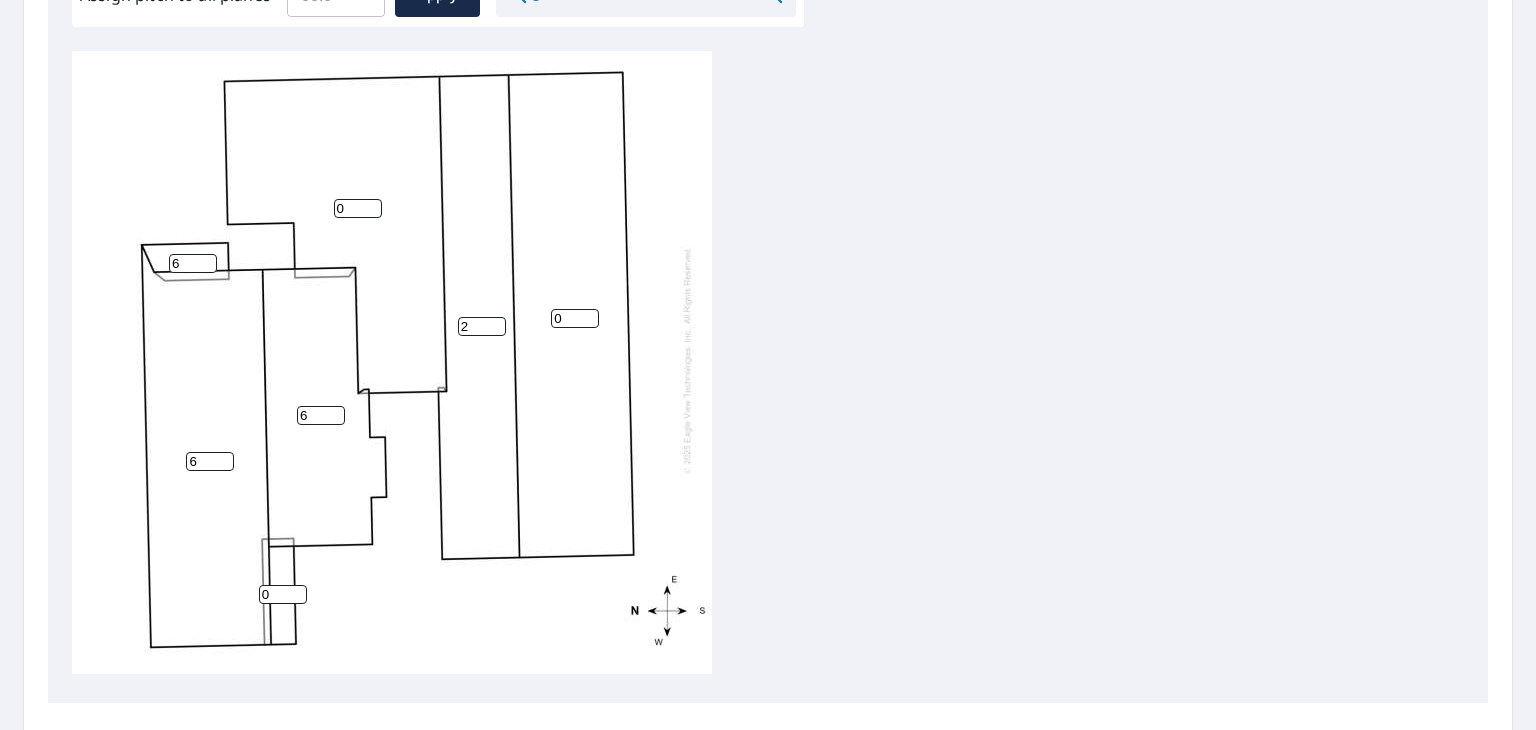 click on "2" at bounding box center [482, 326] 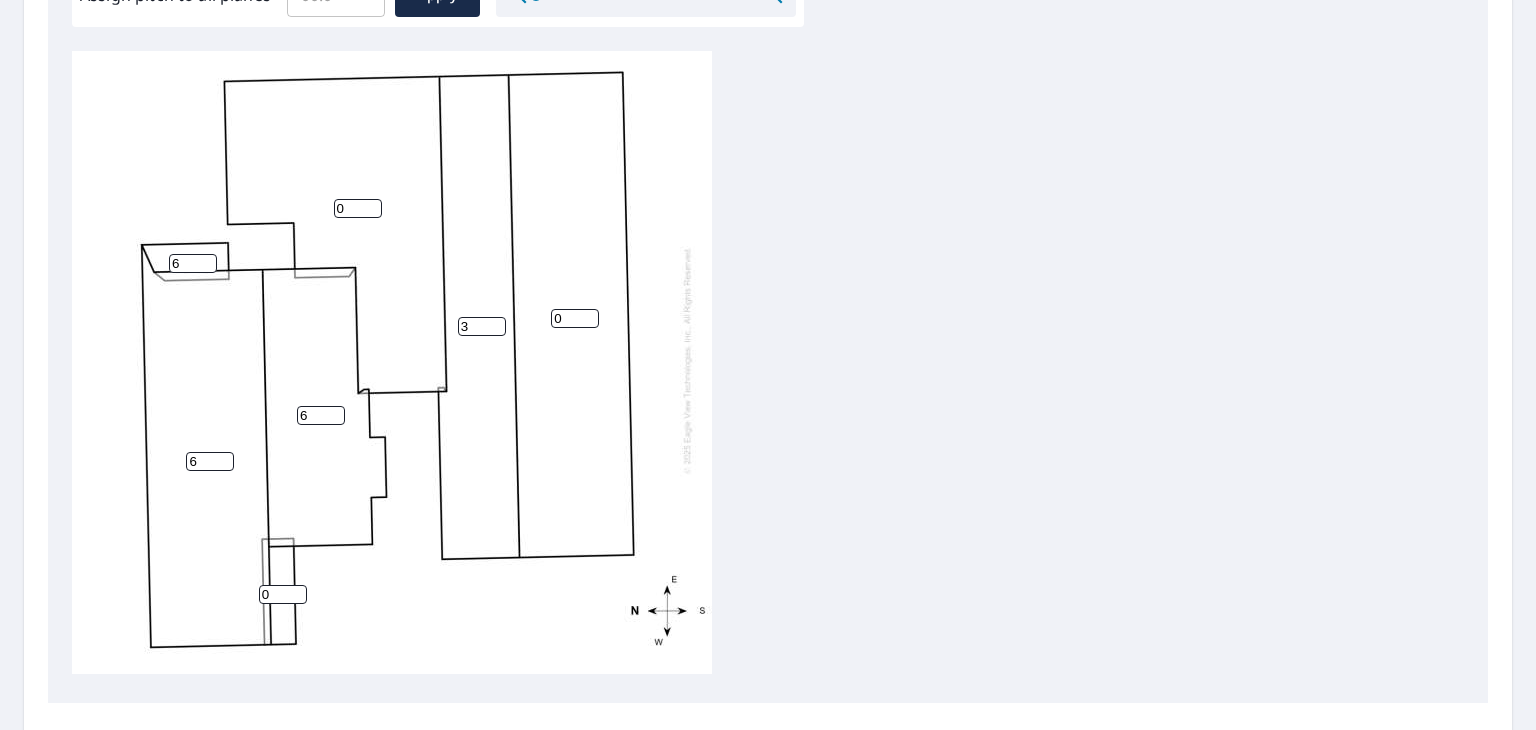 click on "3" at bounding box center [482, 326] 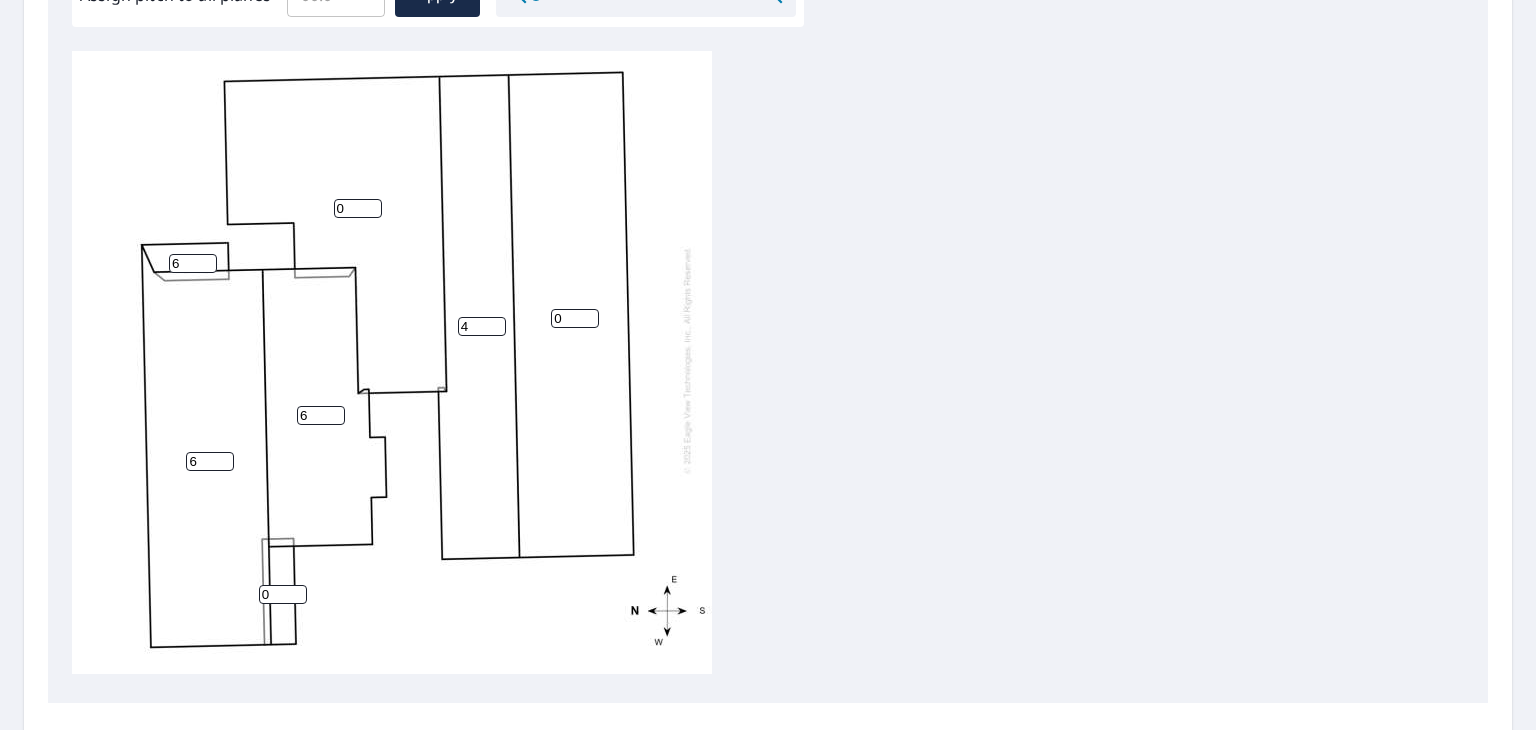 click on "4" at bounding box center (482, 326) 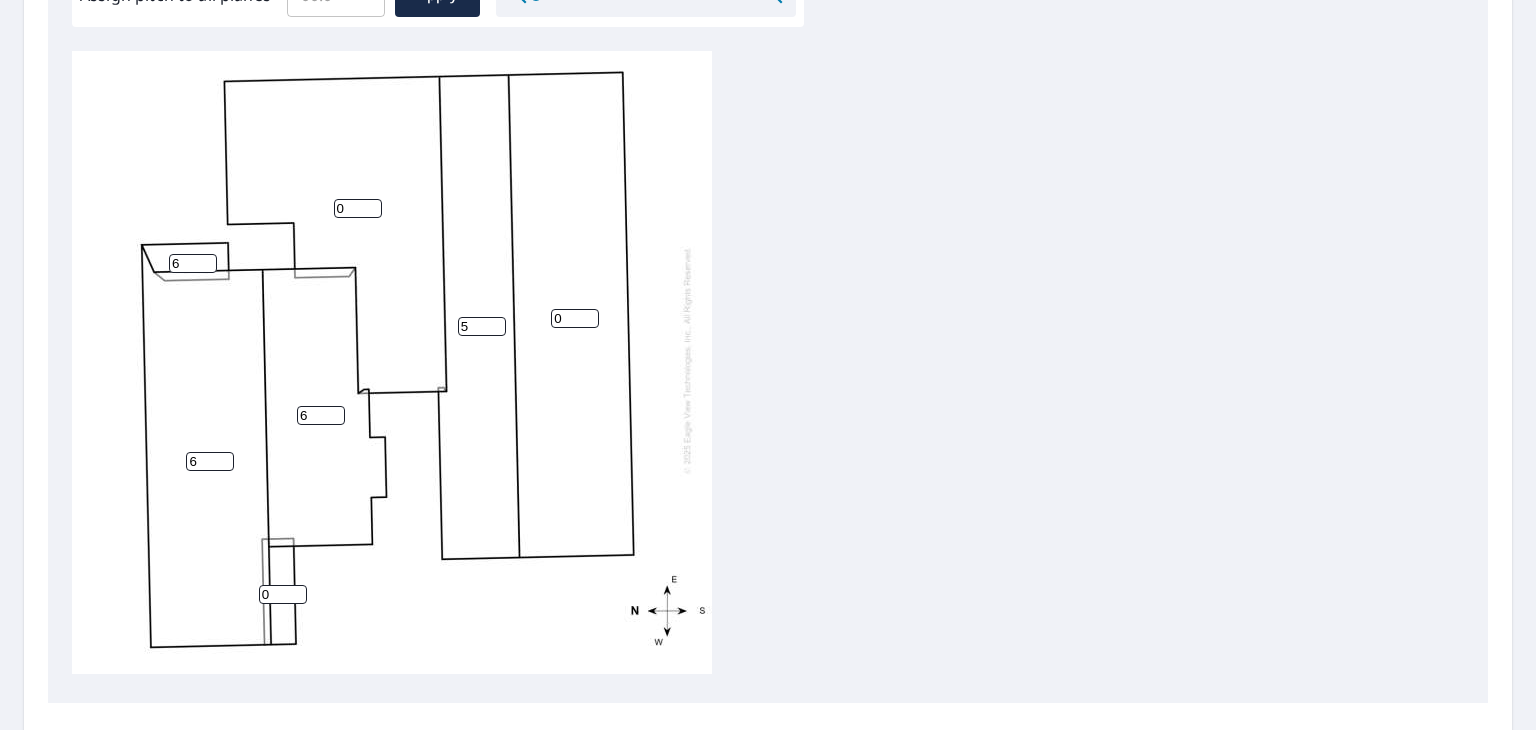click on "5" at bounding box center [482, 326] 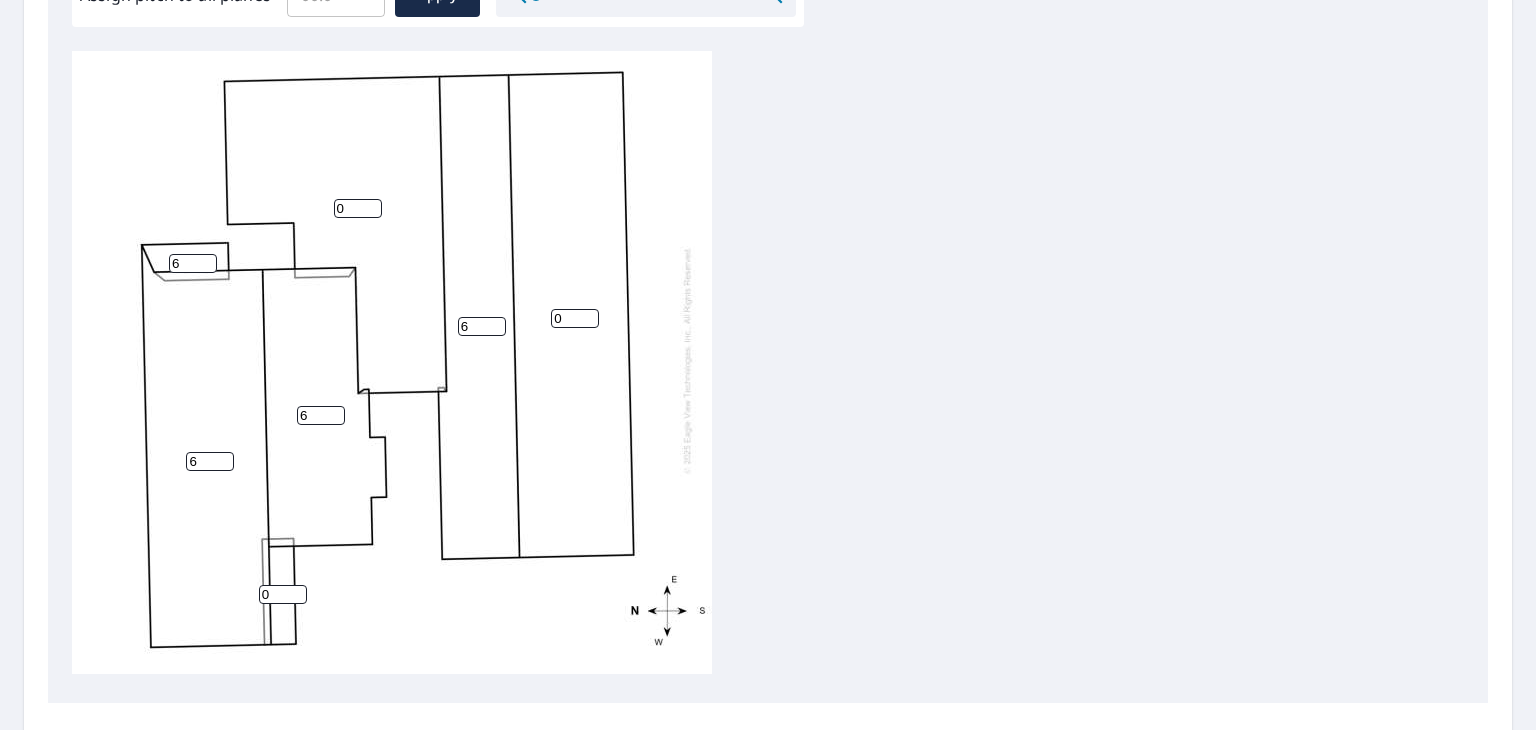 type on "6" 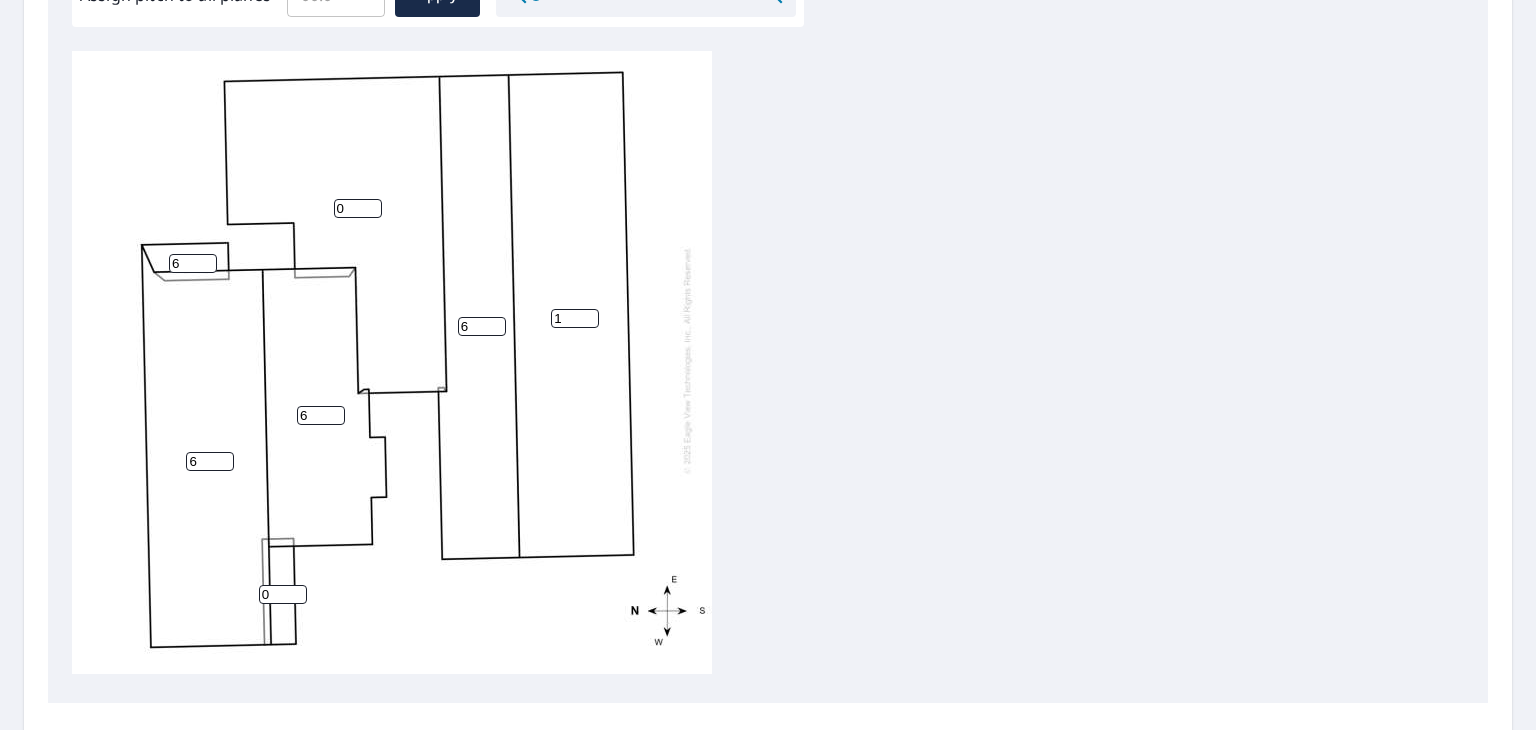 click on "1" at bounding box center (575, 318) 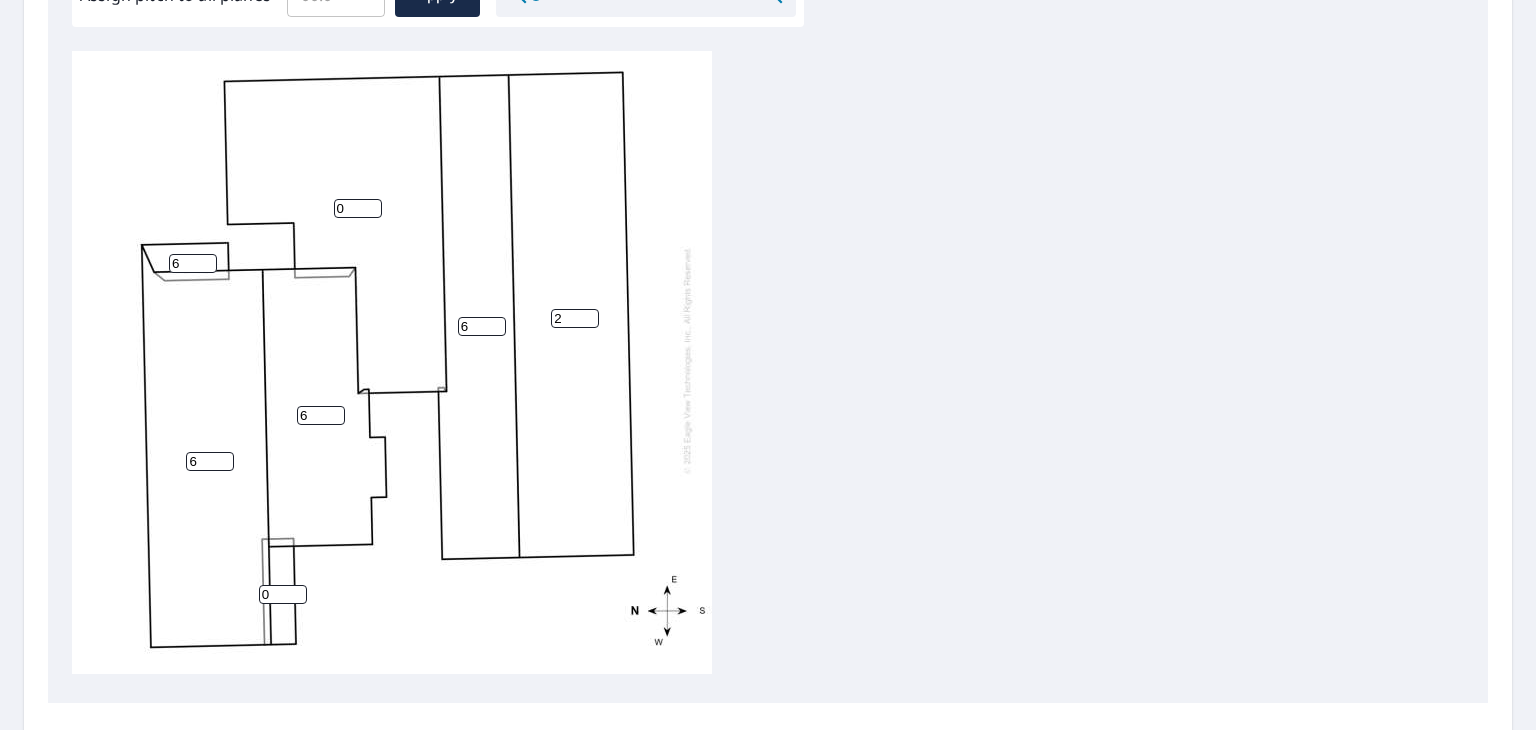 click on "2" at bounding box center (575, 318) 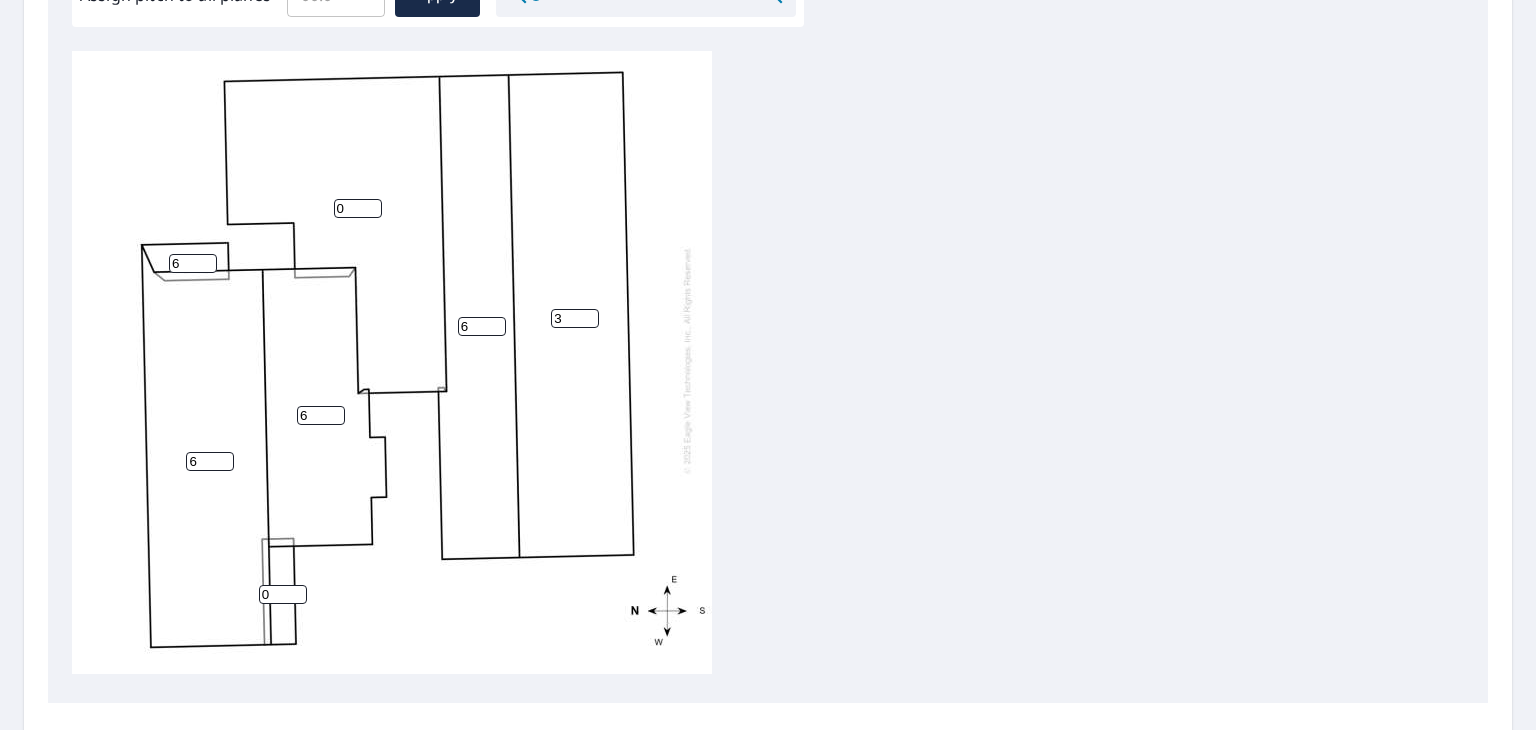 click on "3" at bounding box center (575, 318) 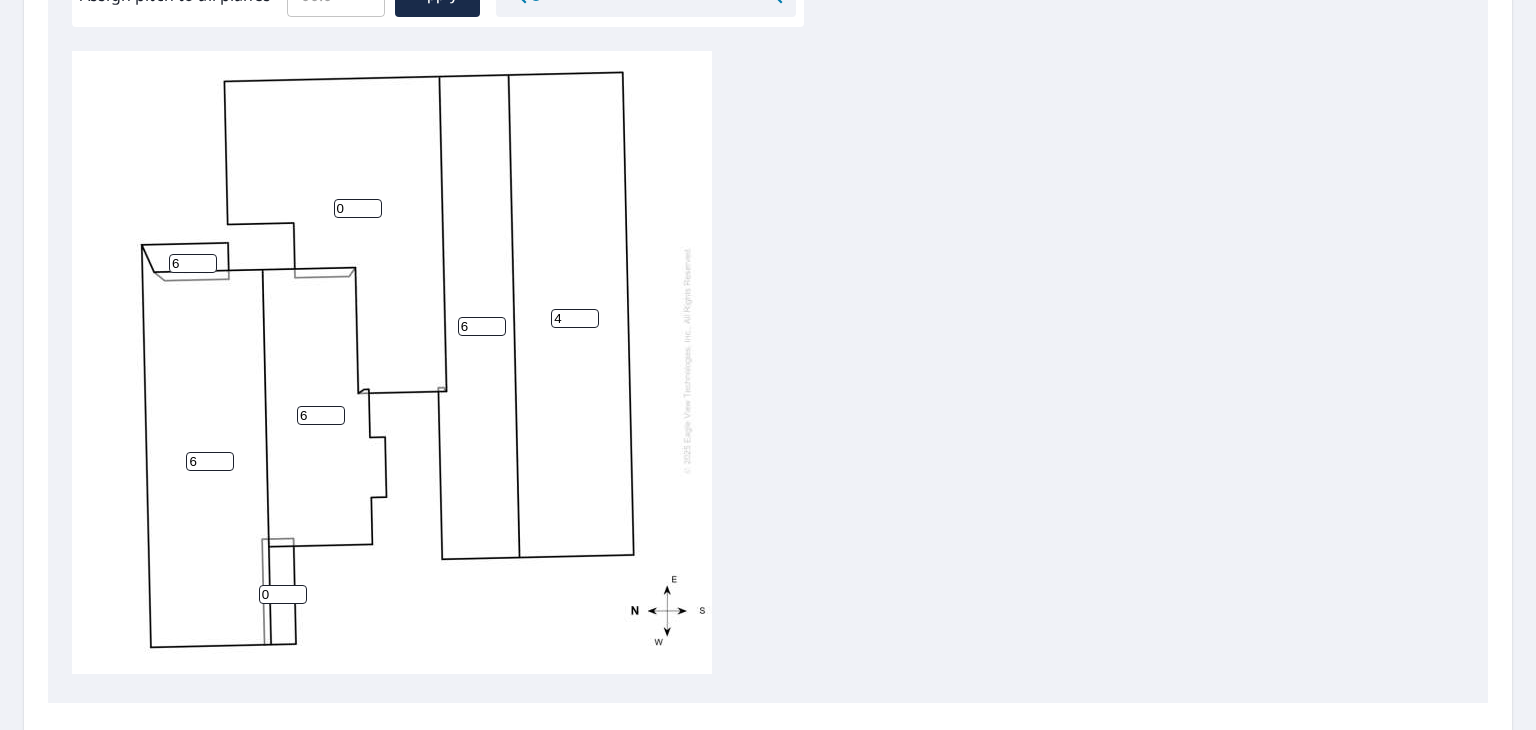 click on "4" at bounding box center [575, 318] 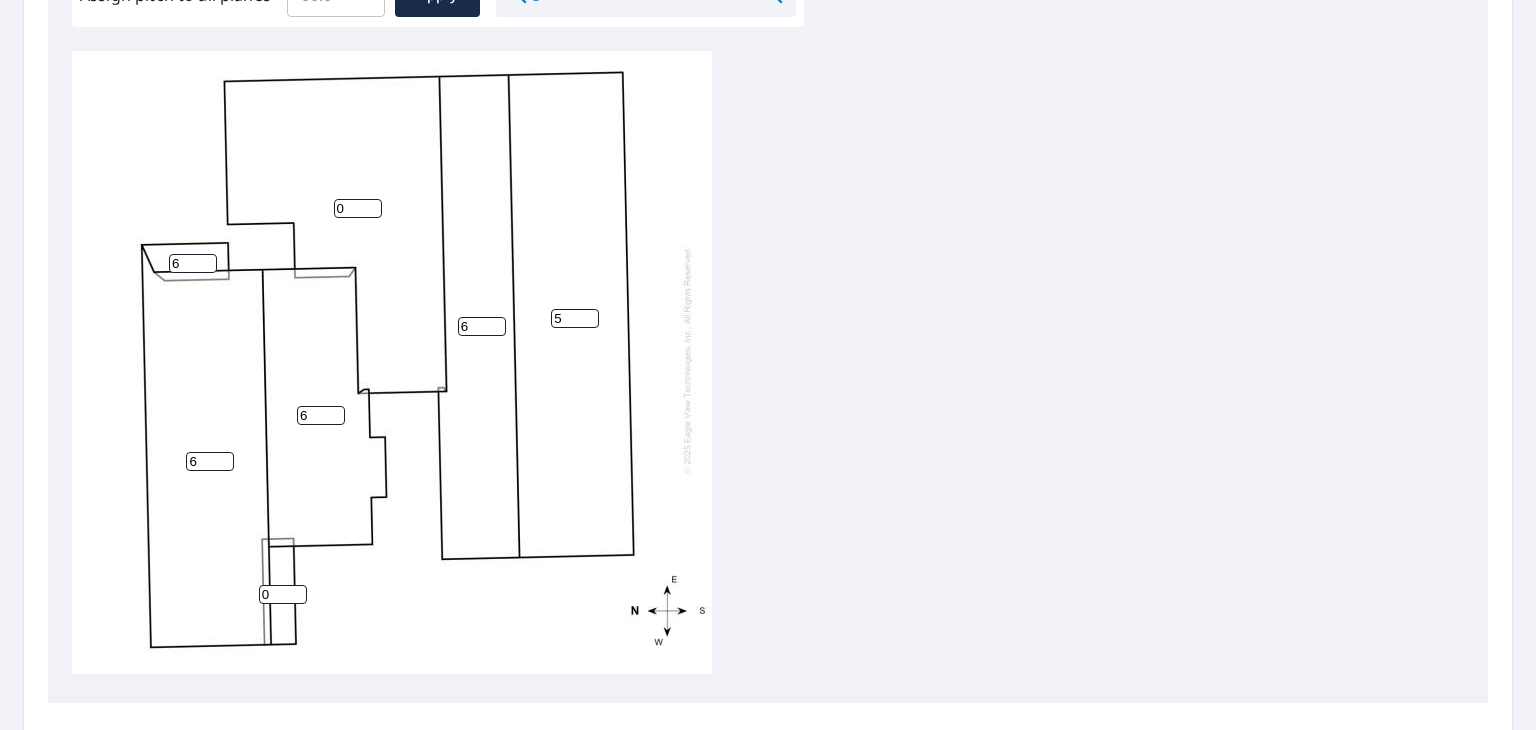 click on "5" at bounding box center [575, 318] 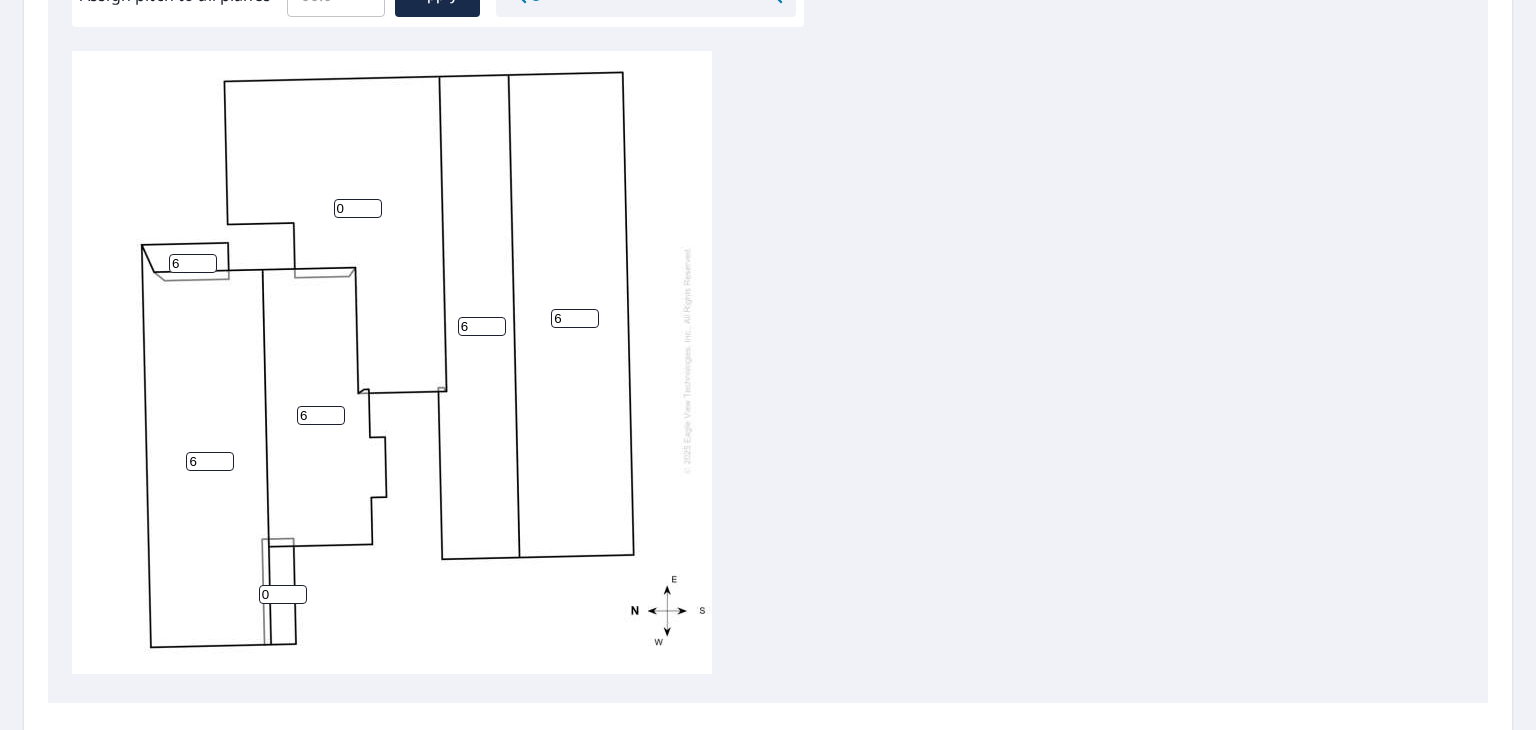 type on "6" 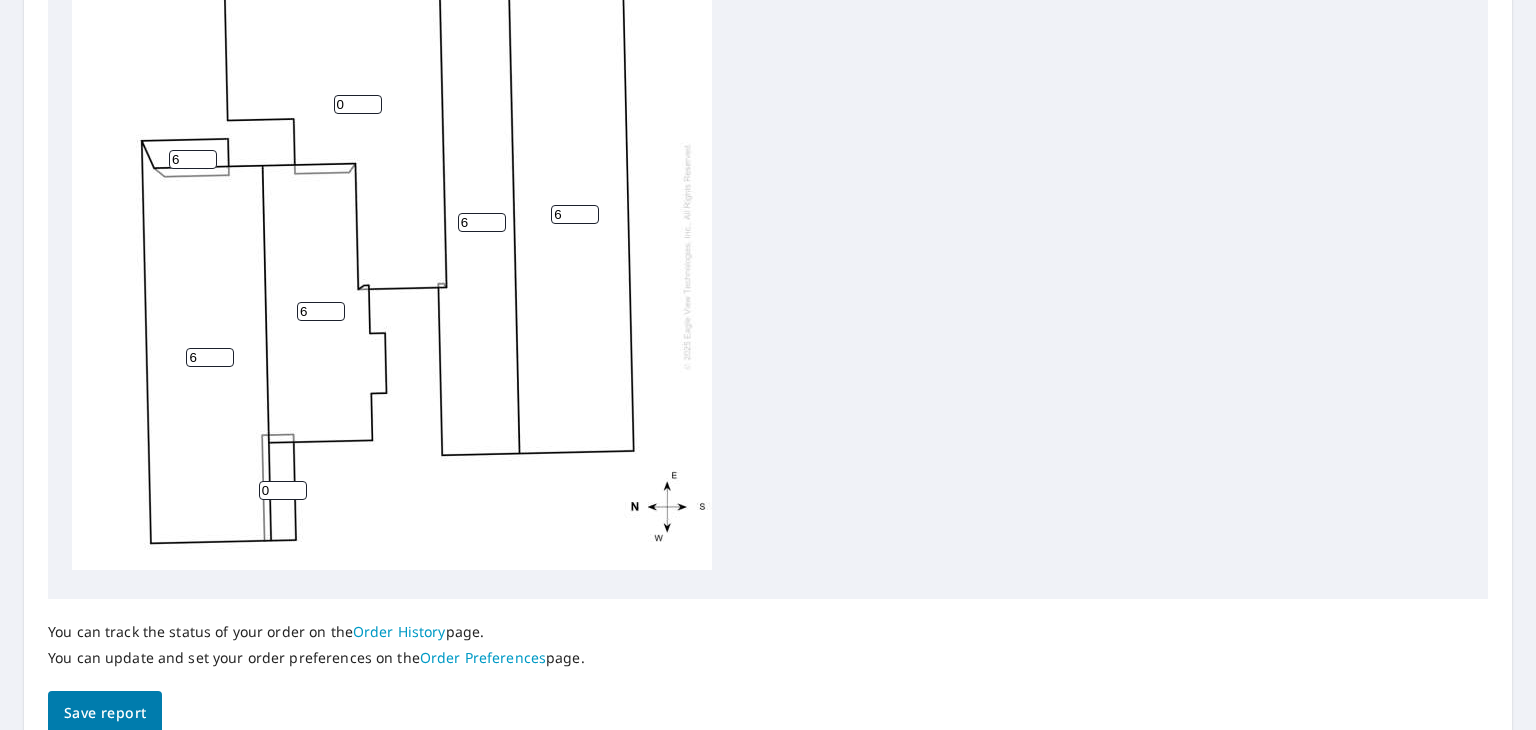 scroll, scrollTop: 852, scrollLeft: 0, axis: vertical 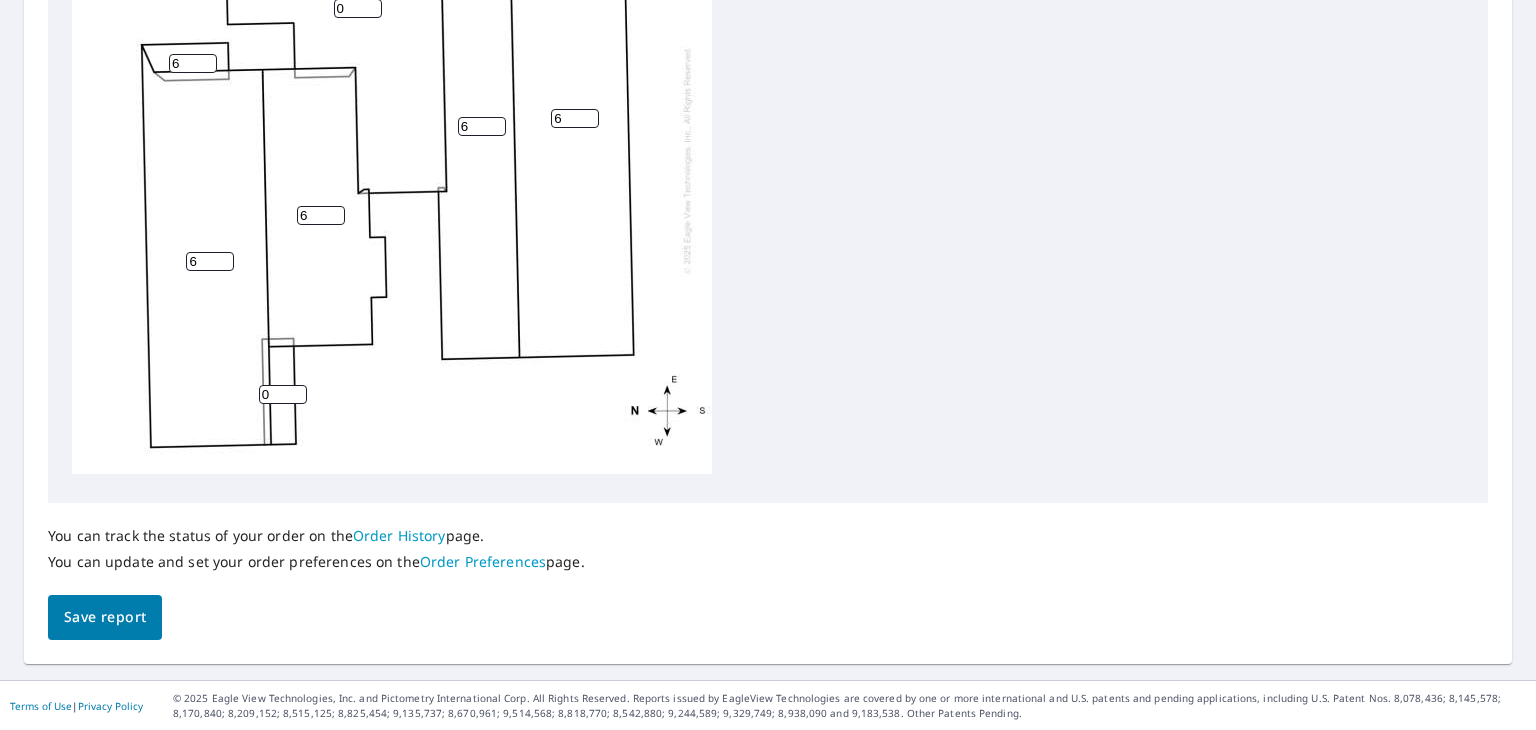click on "Save report" at bounding box center [105, 617] 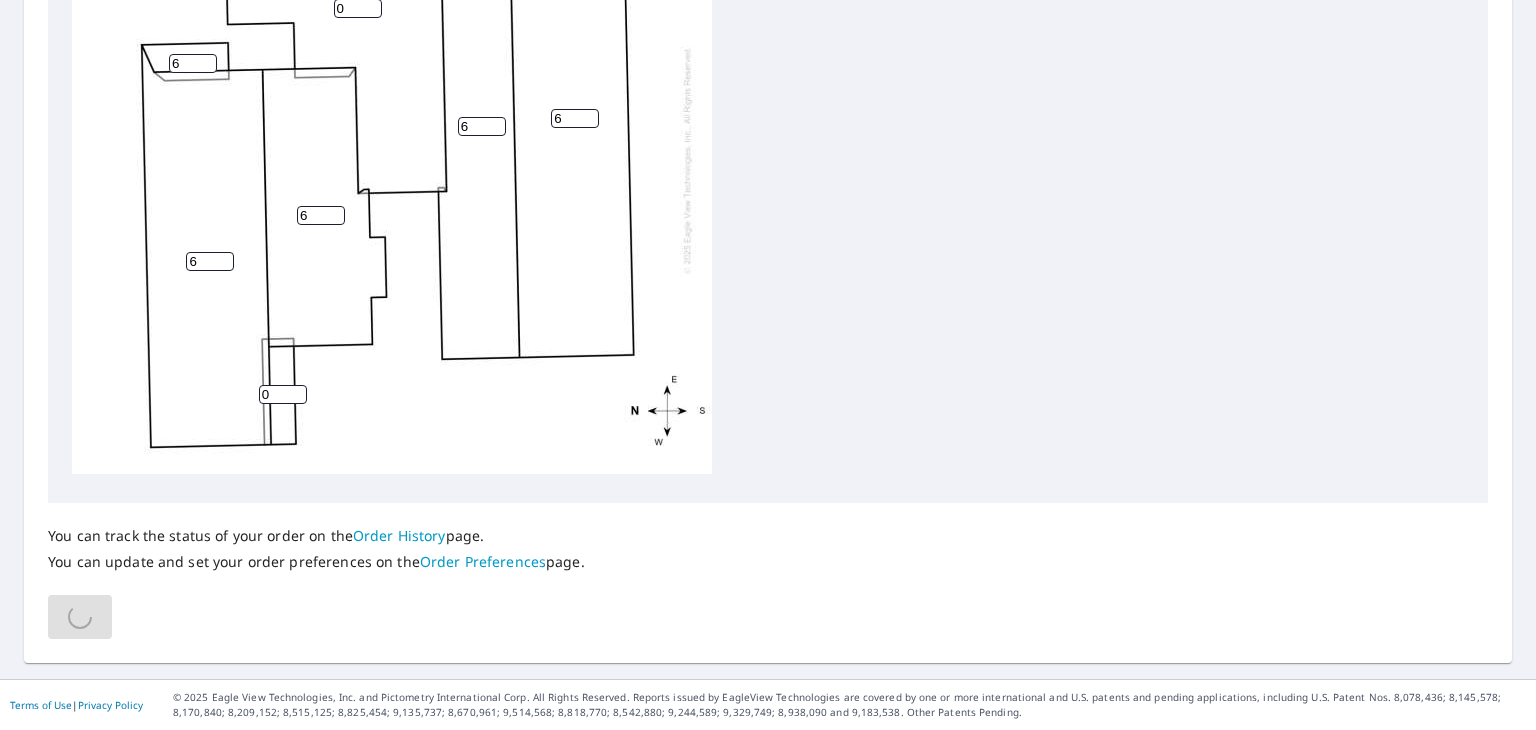scroll, scrollTop: 852, scrollLeft: 0, axis: vertical 